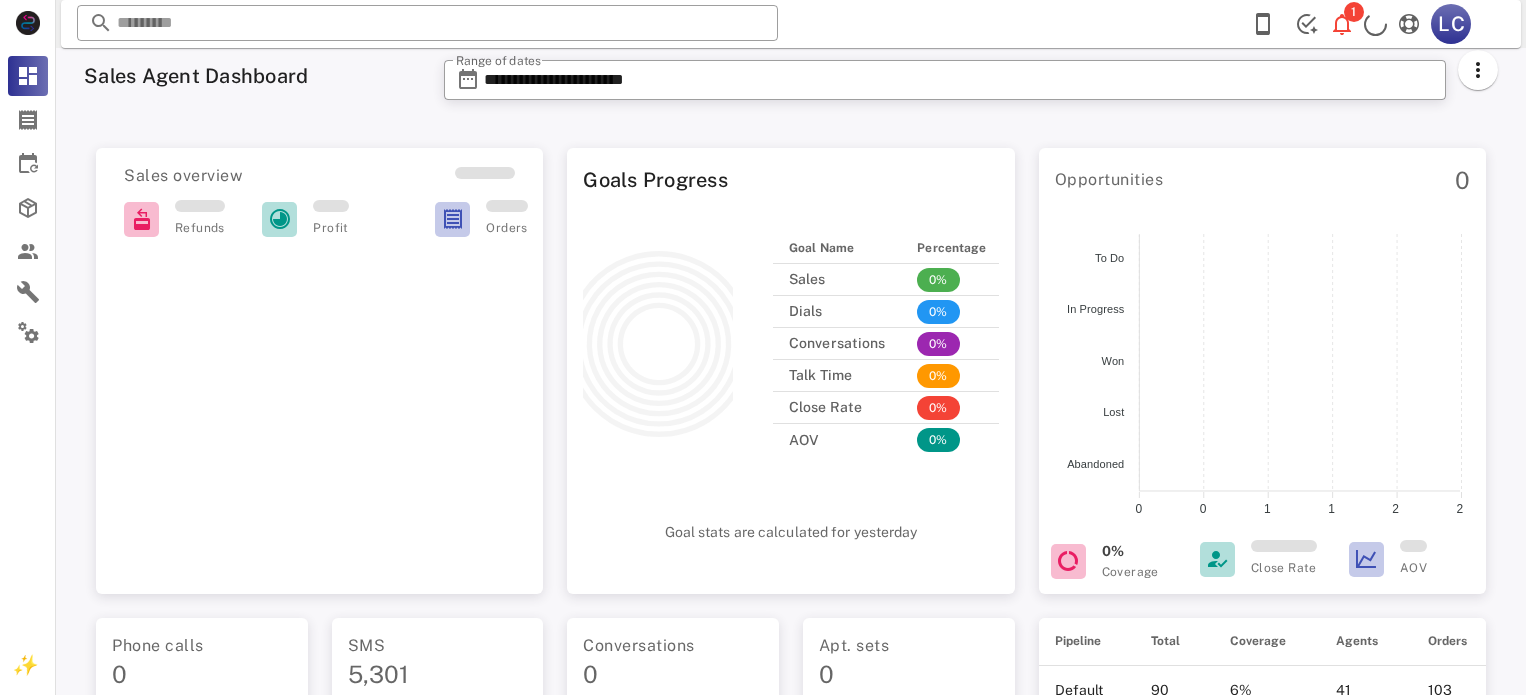 scroll, scrollTop: 0, scrollLeft: 0, axis: both 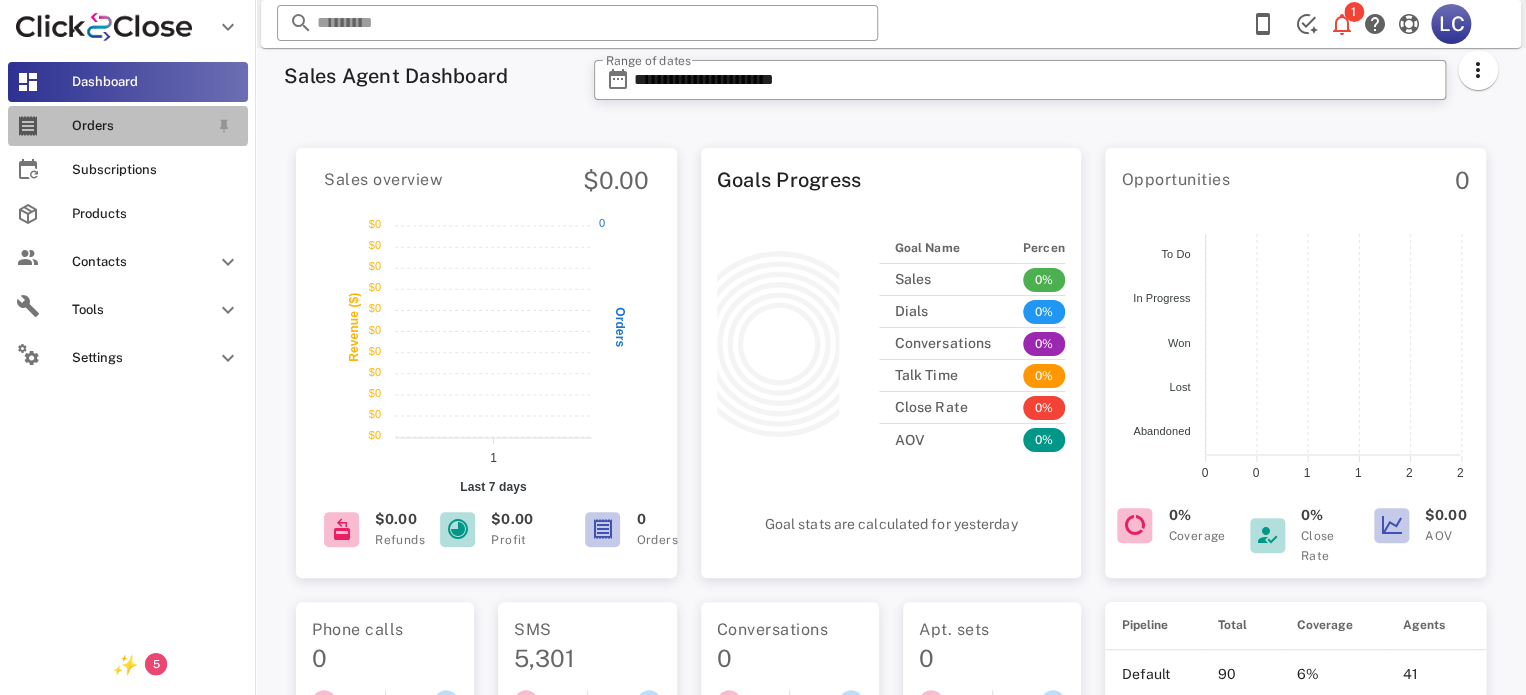 click on "Orders" at bounding box center (140, 126) 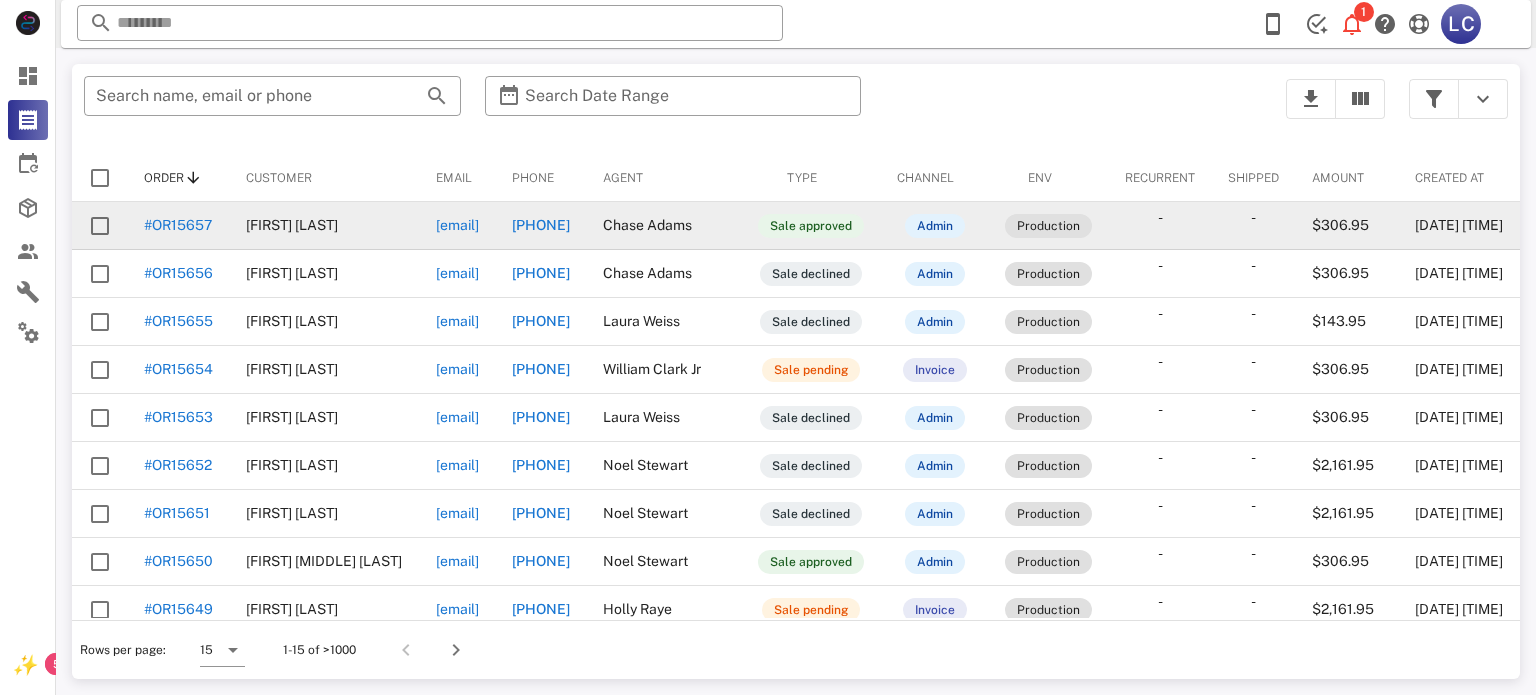click on "#OR15657" at bounding box center [178, 225] 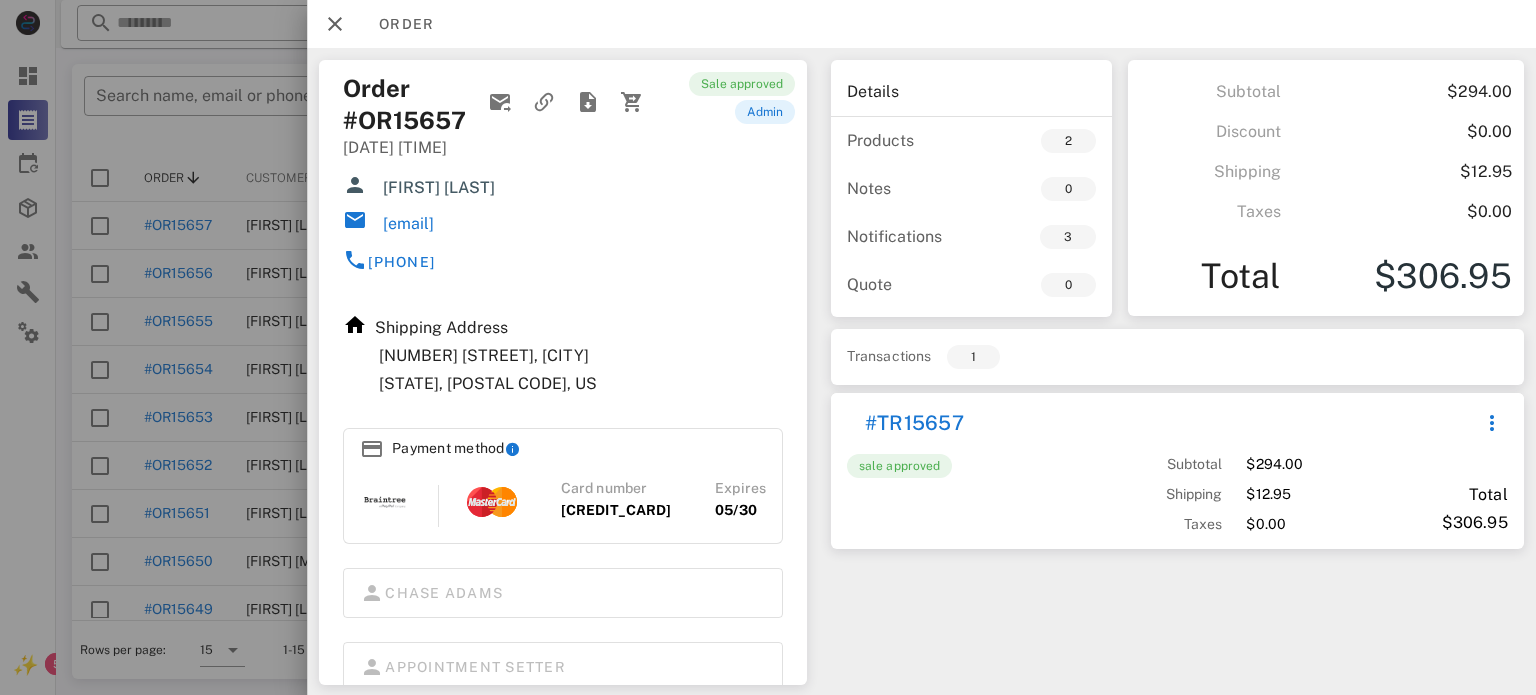 scroll, scrollTop: 4, scrollLeft: 0, axis: vertical 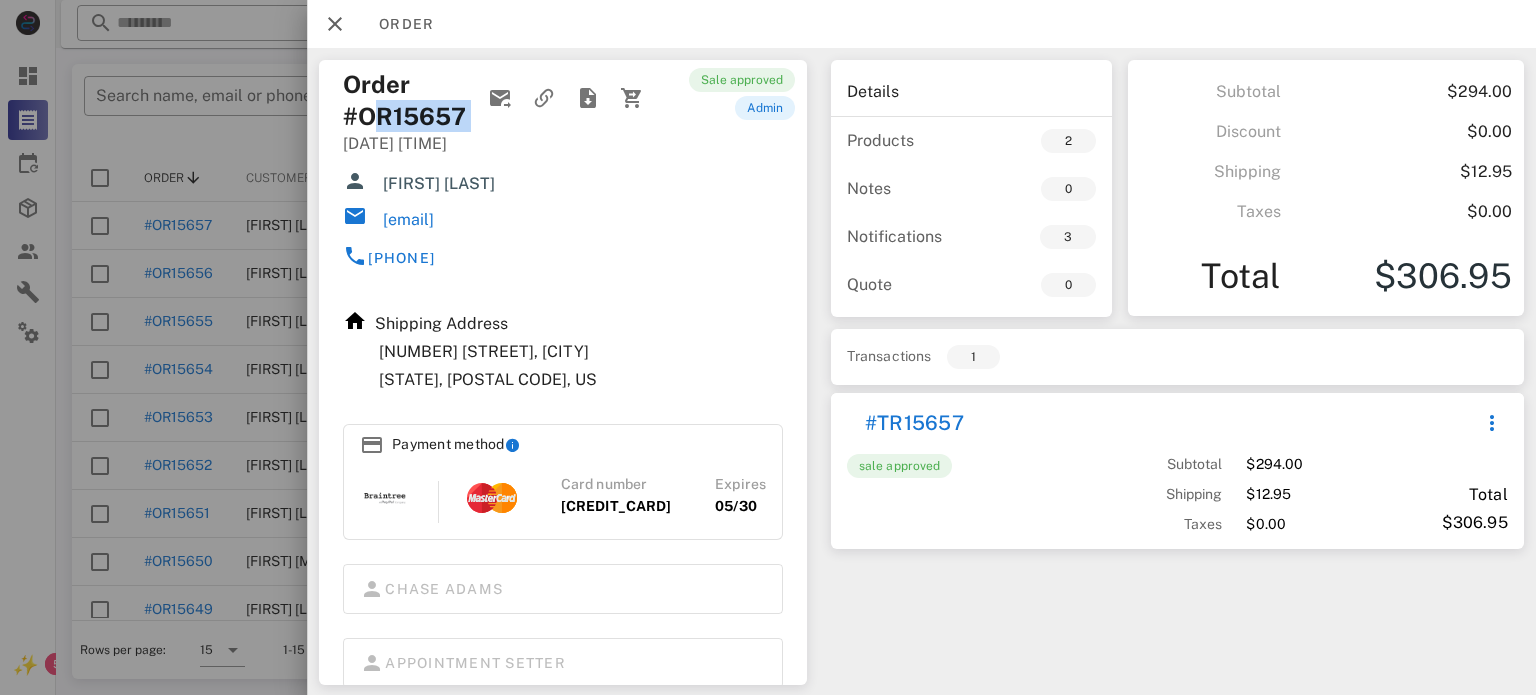 drag, startPoint x: 366, startPoint y: 107, endPoint x: 478, endPoint y: 119, distance: 112.64102 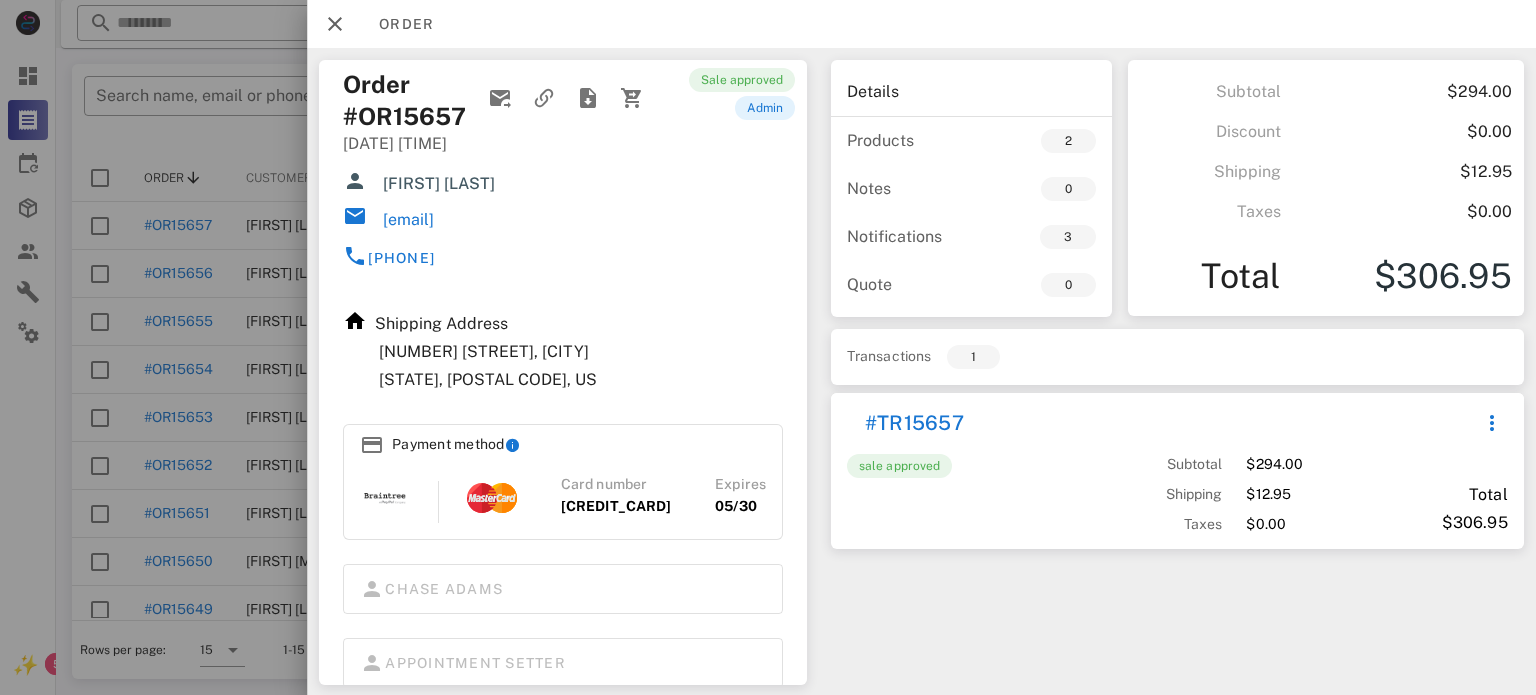 click on "[FIRST] [LAST]" at bounding box center (487, 184) 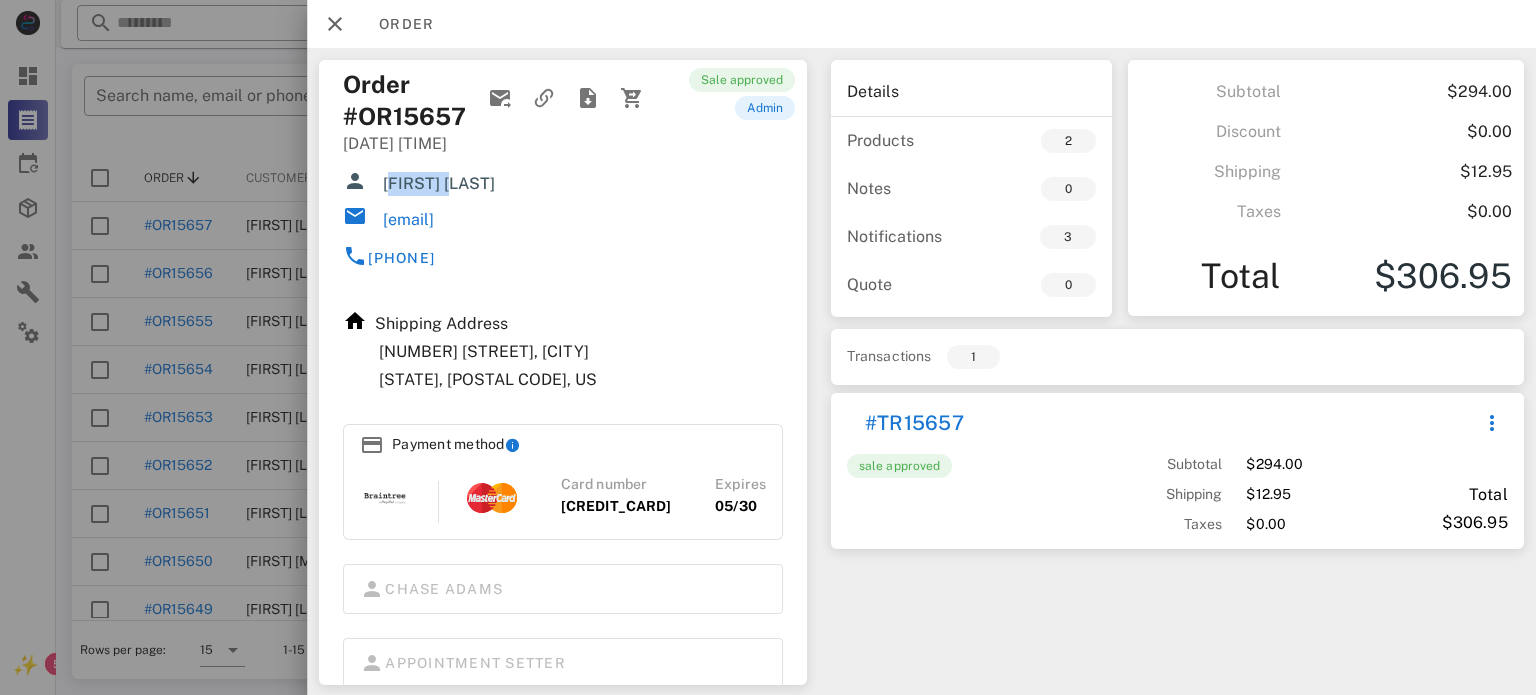 click on "[FIRST] [LAST]" at bounding box center [487, 184] 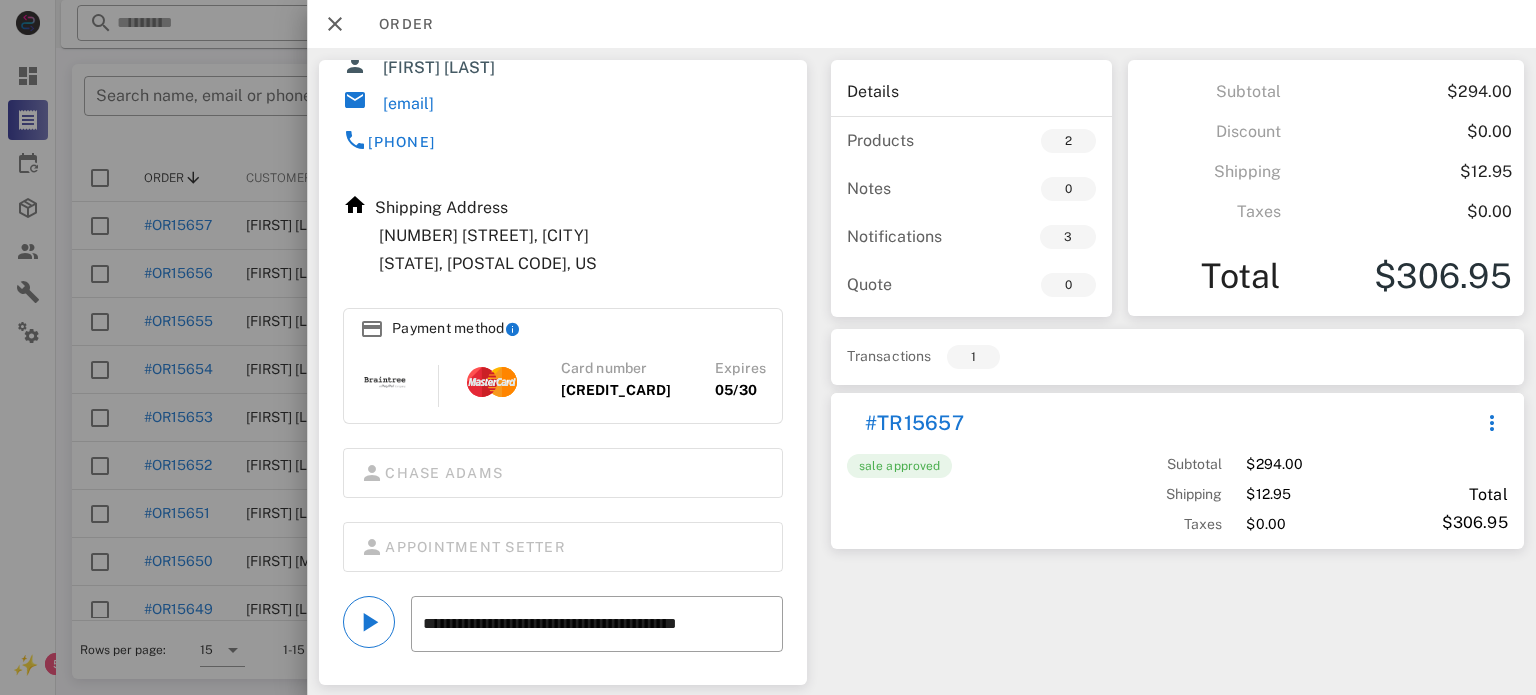 scroll, scrollTop: 260, scrollLeft: 0, axis: vertical 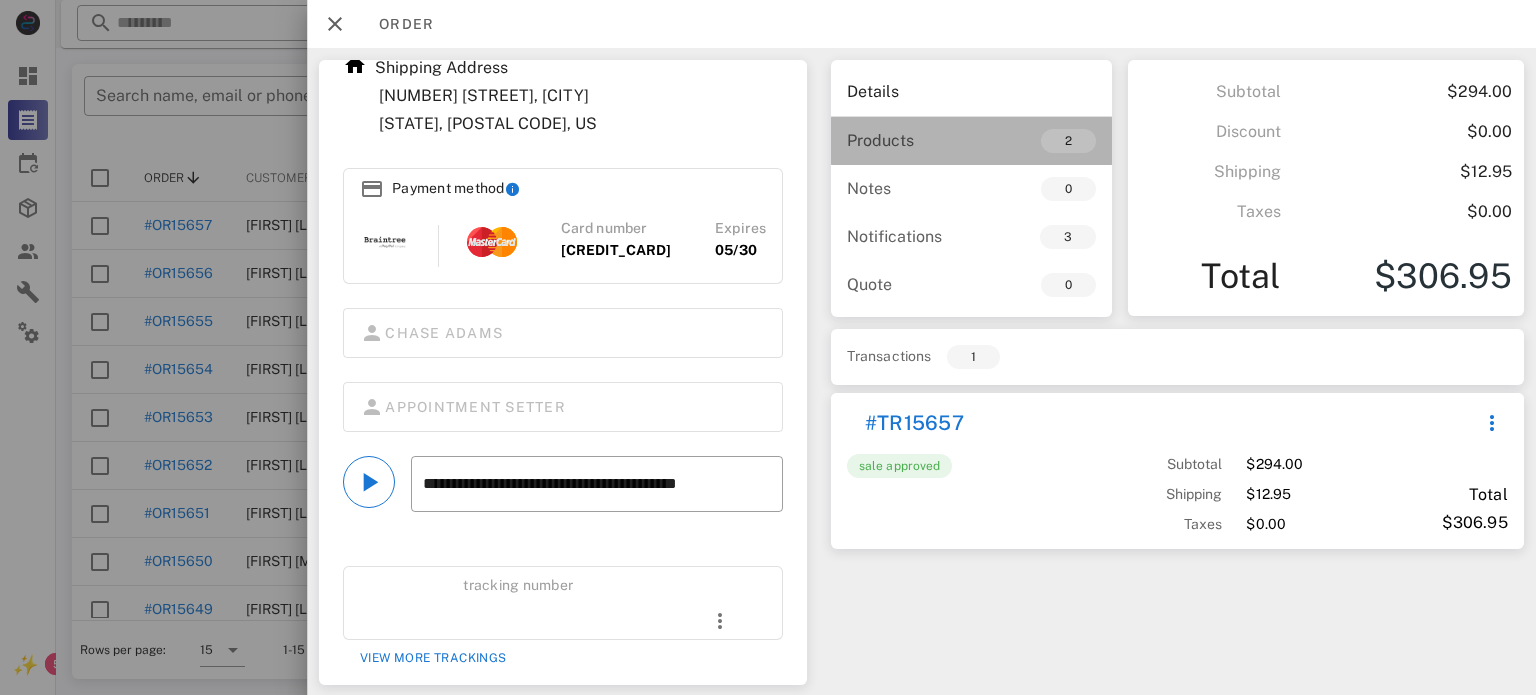 click on "2" at bounding box center [1034, 141] 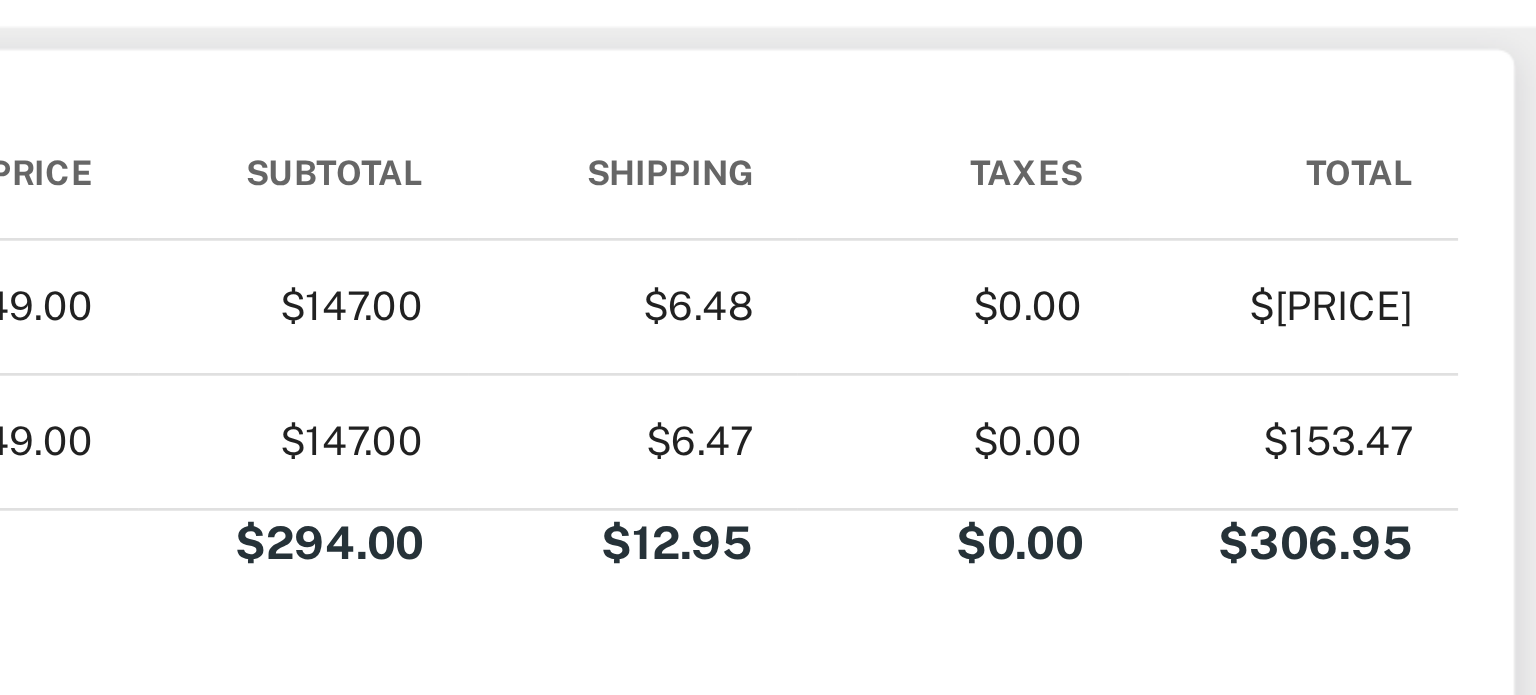 drag, startPoint x: 1425, startPoint y: 229, endPoint x: 1503, endPoint y: 230, distance: 78.00641 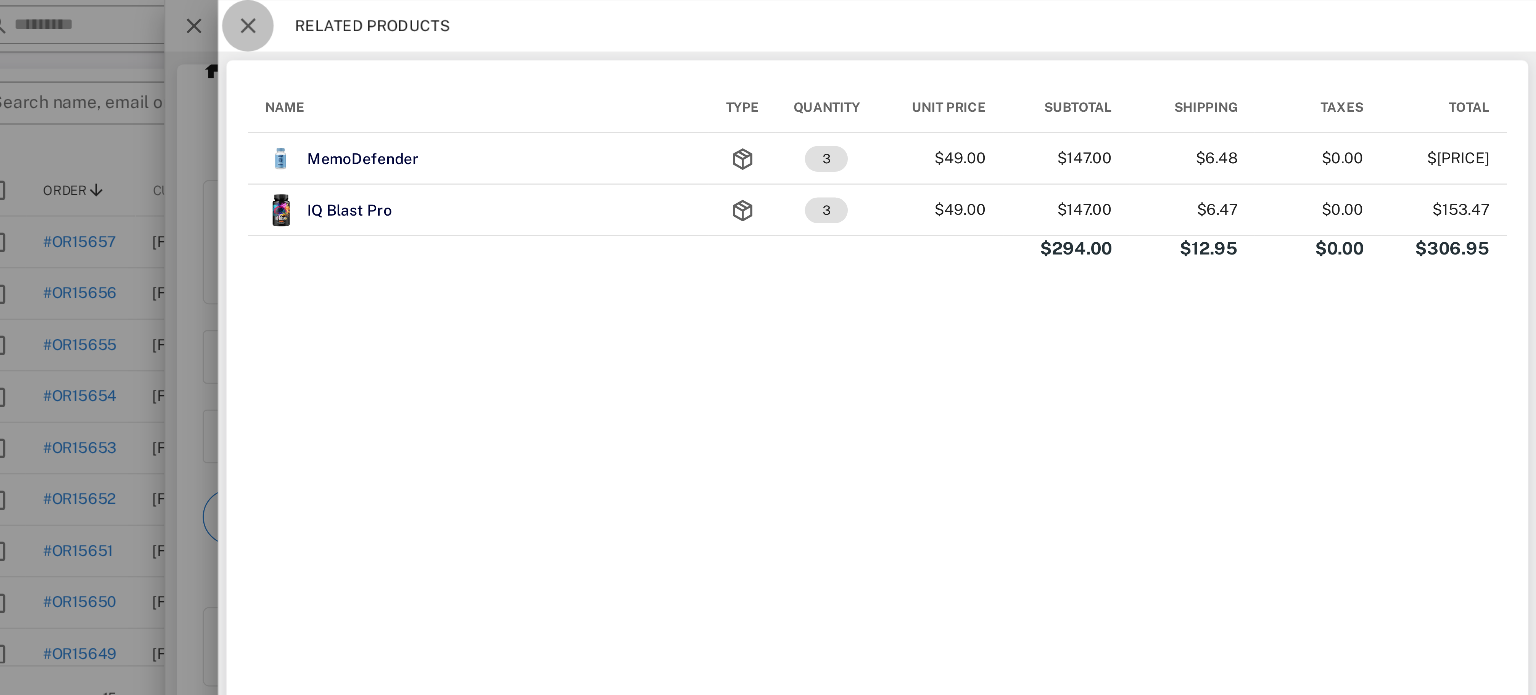 click at bounding box center [335, 24] 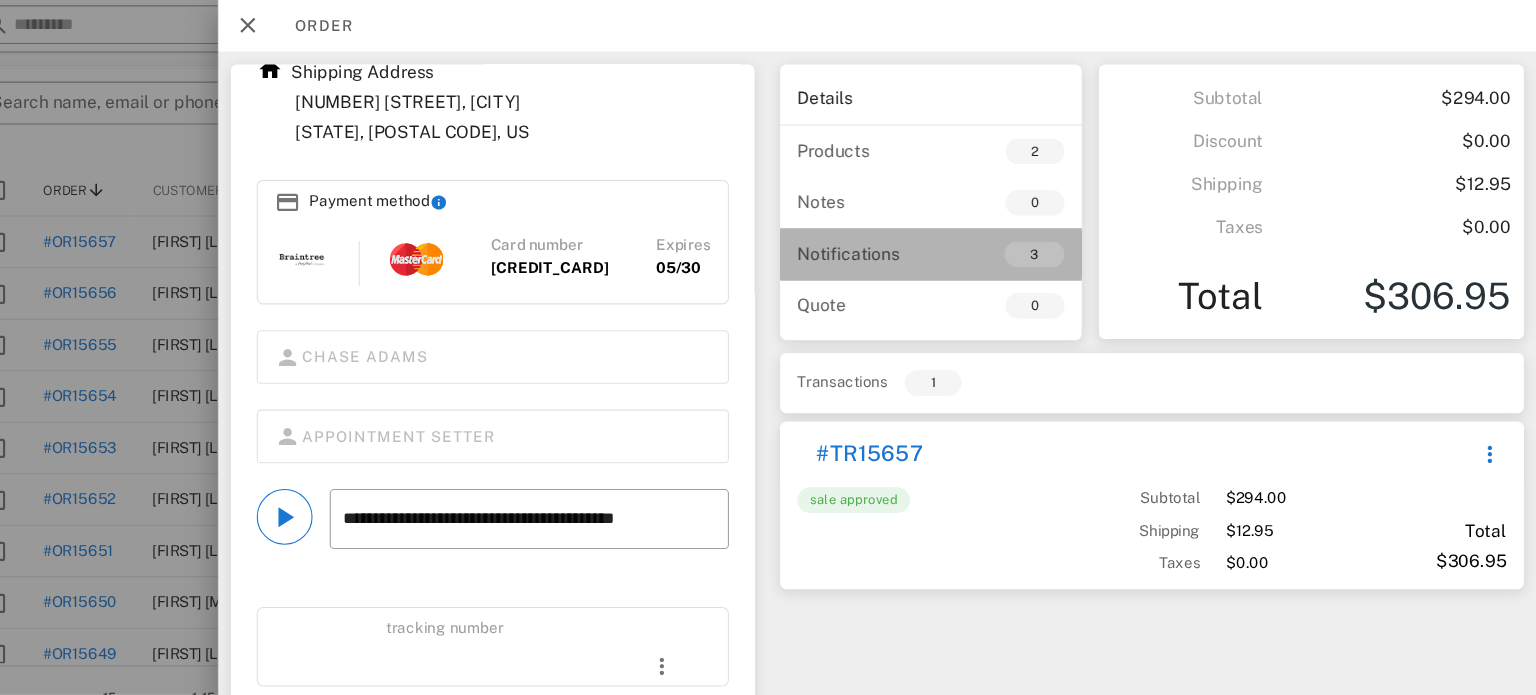 click on "3" at bounding box center (1034, 237) 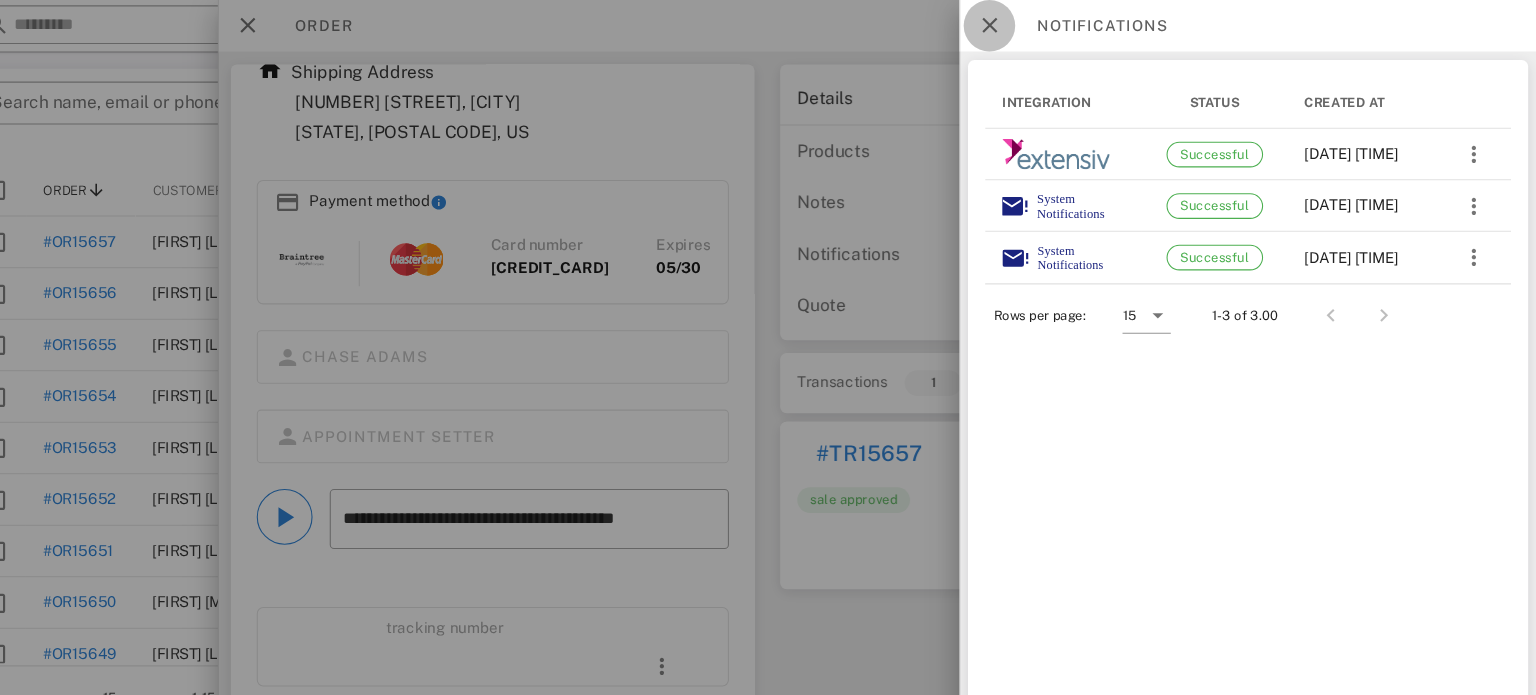 click at bounding box center [1026, 24] 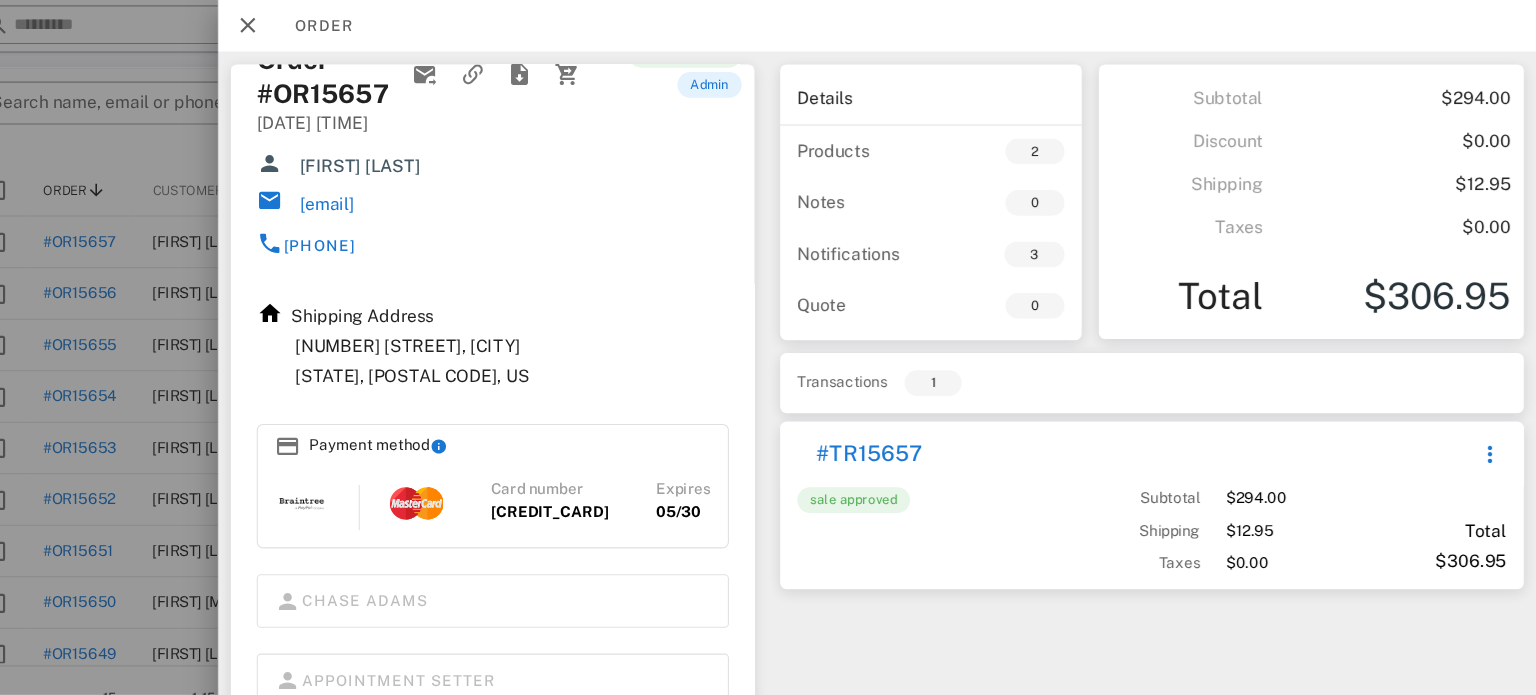 scroll, scrollTop: 0, scrollLeft: 0, axis: both 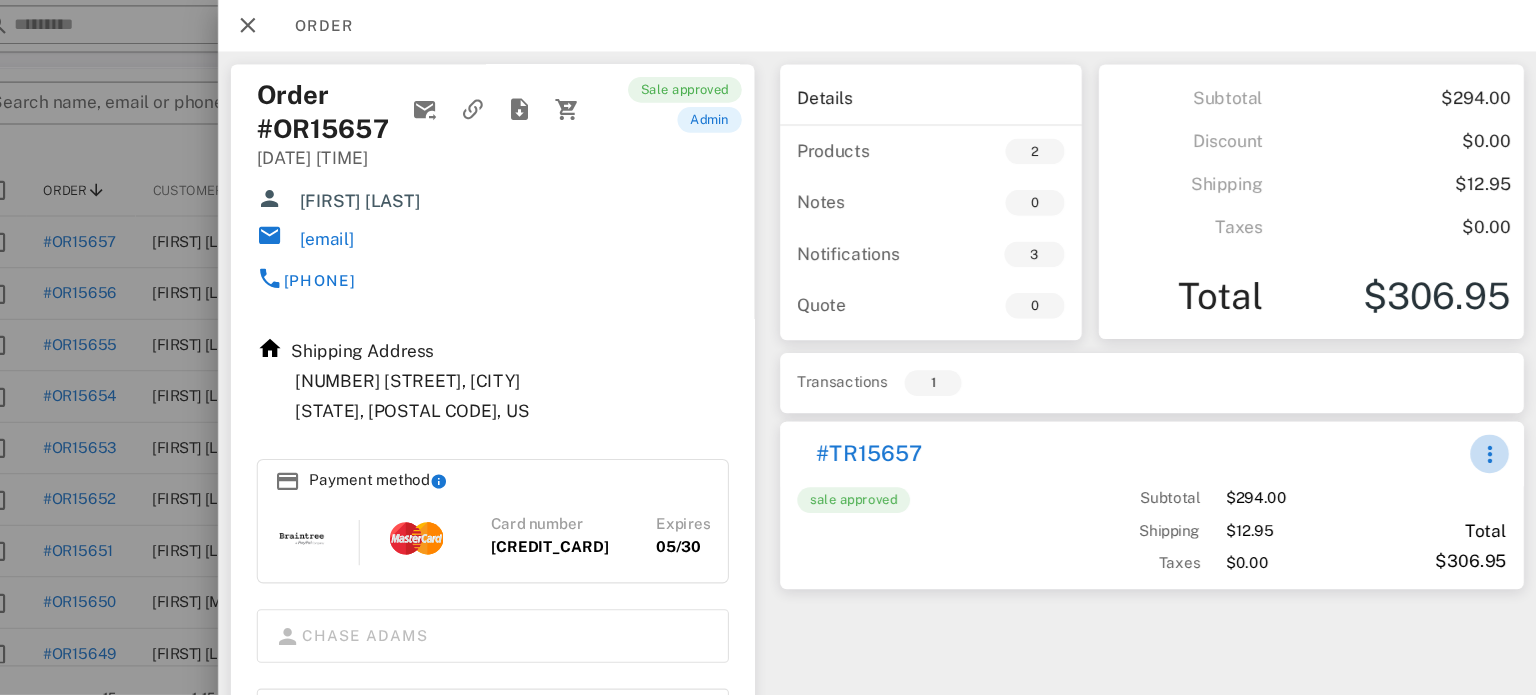 click at bounding box center (1493, 423) 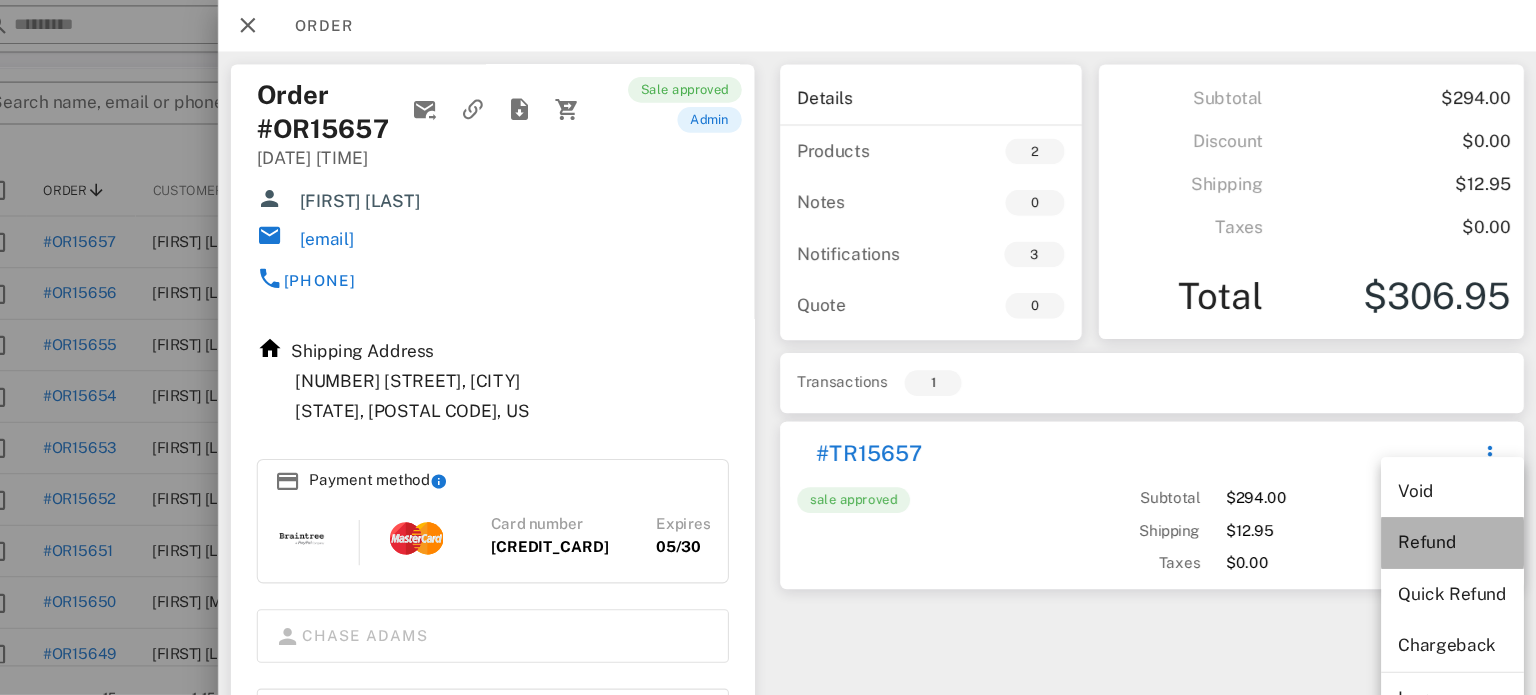 click on "Refund" at bounding box center (1457, 505) 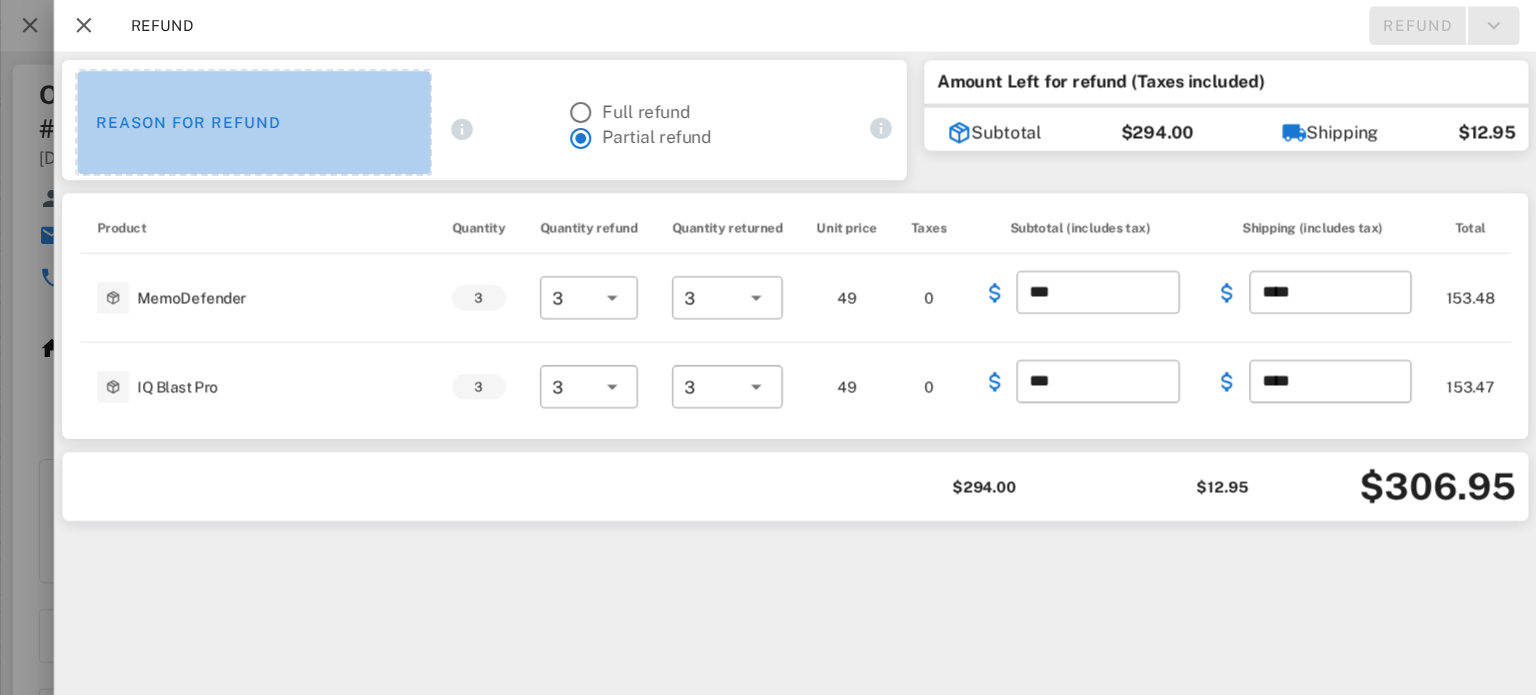 click on "Reason for refund" at bounding box center (340, 114) 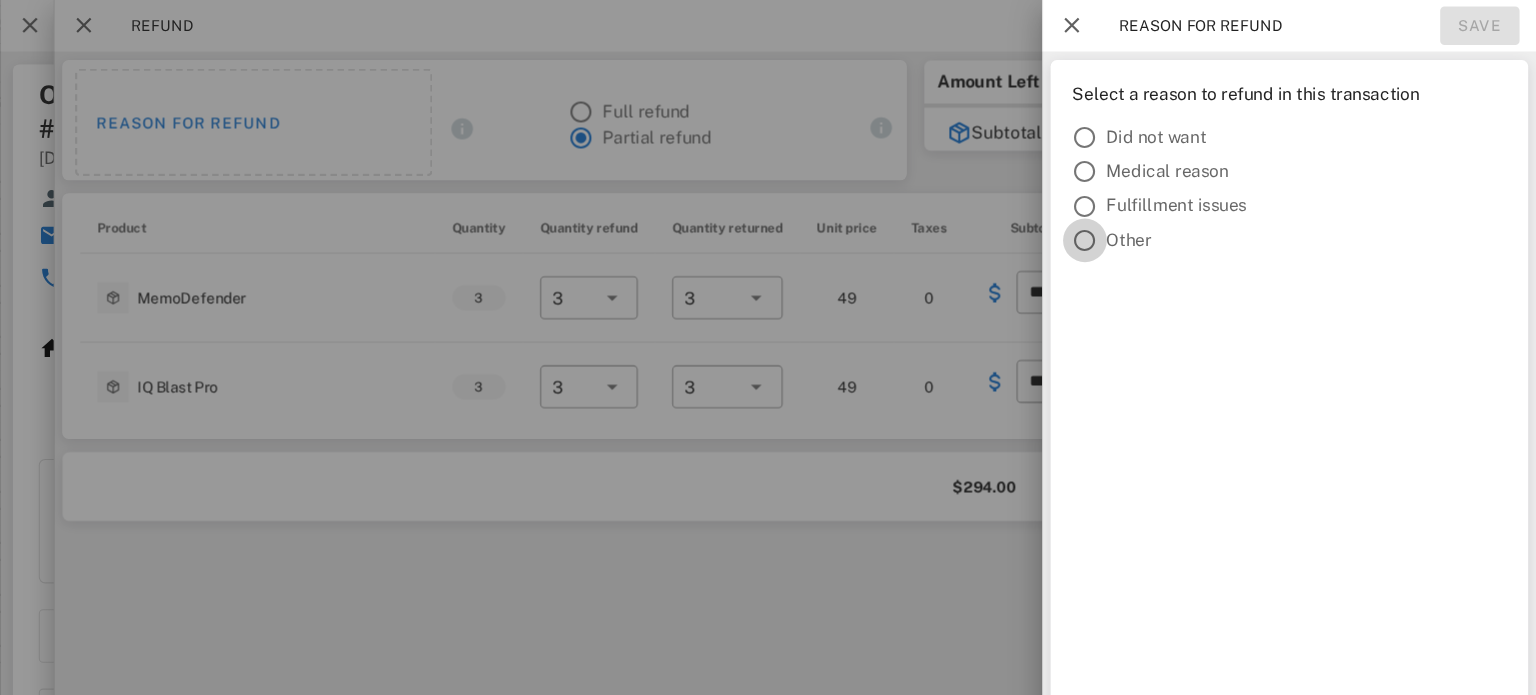 click at bounding box center (1115, 224) 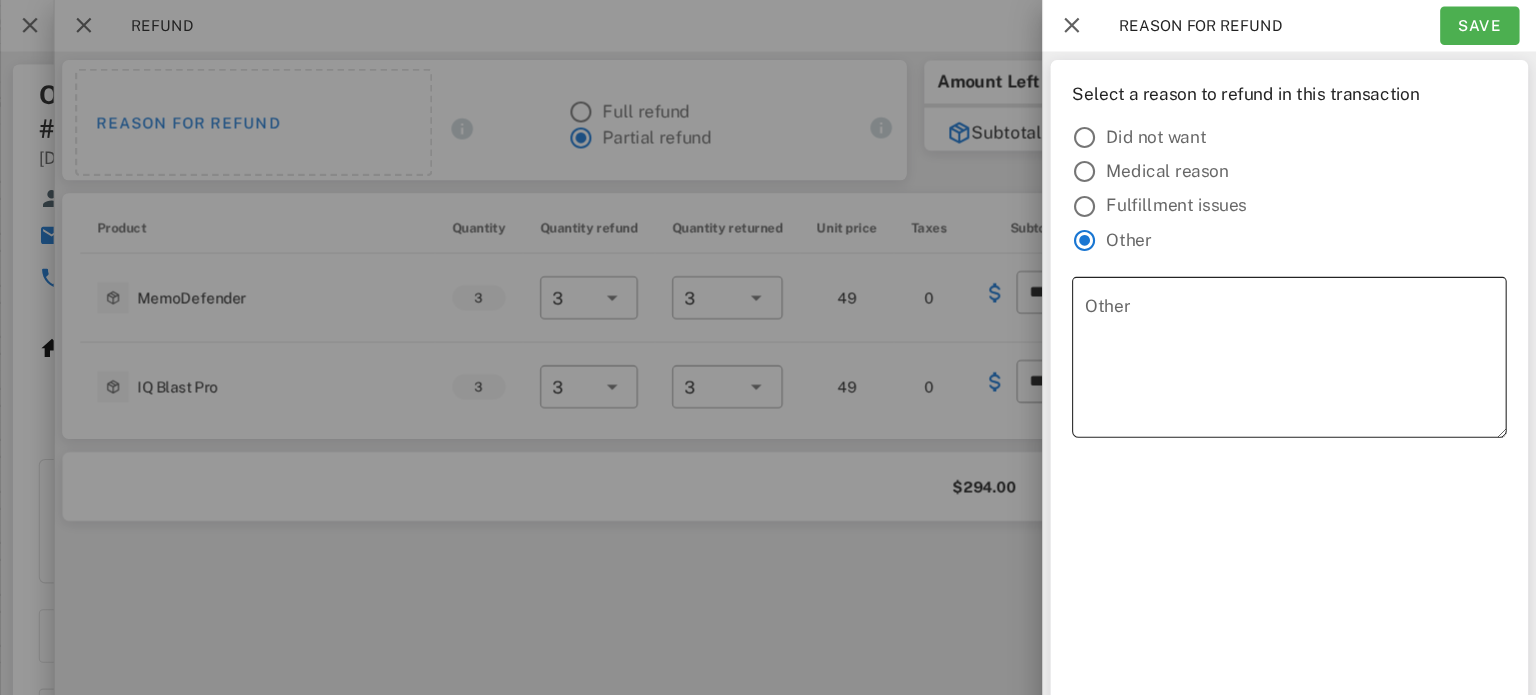 click on "Other" at bounding box center [1311, 338] 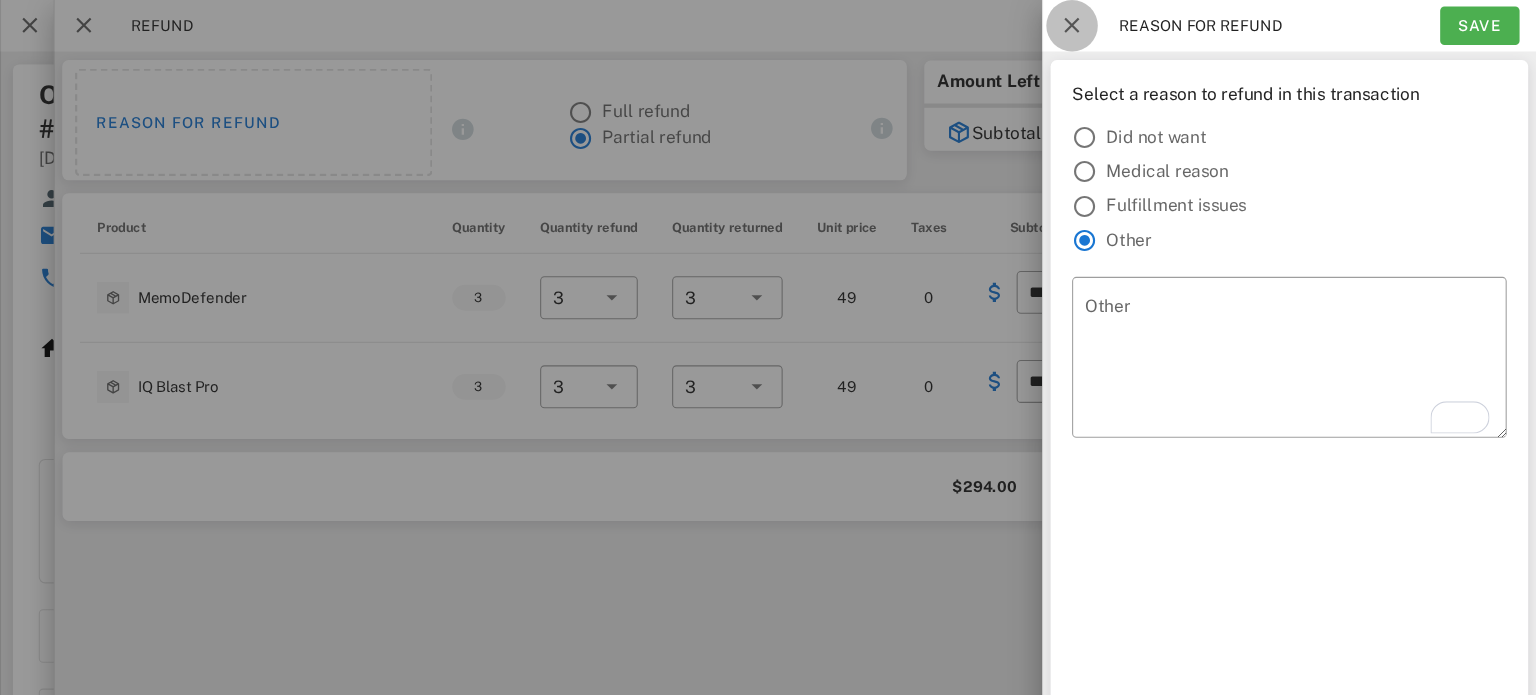 click at bounding box center [1103, 24] 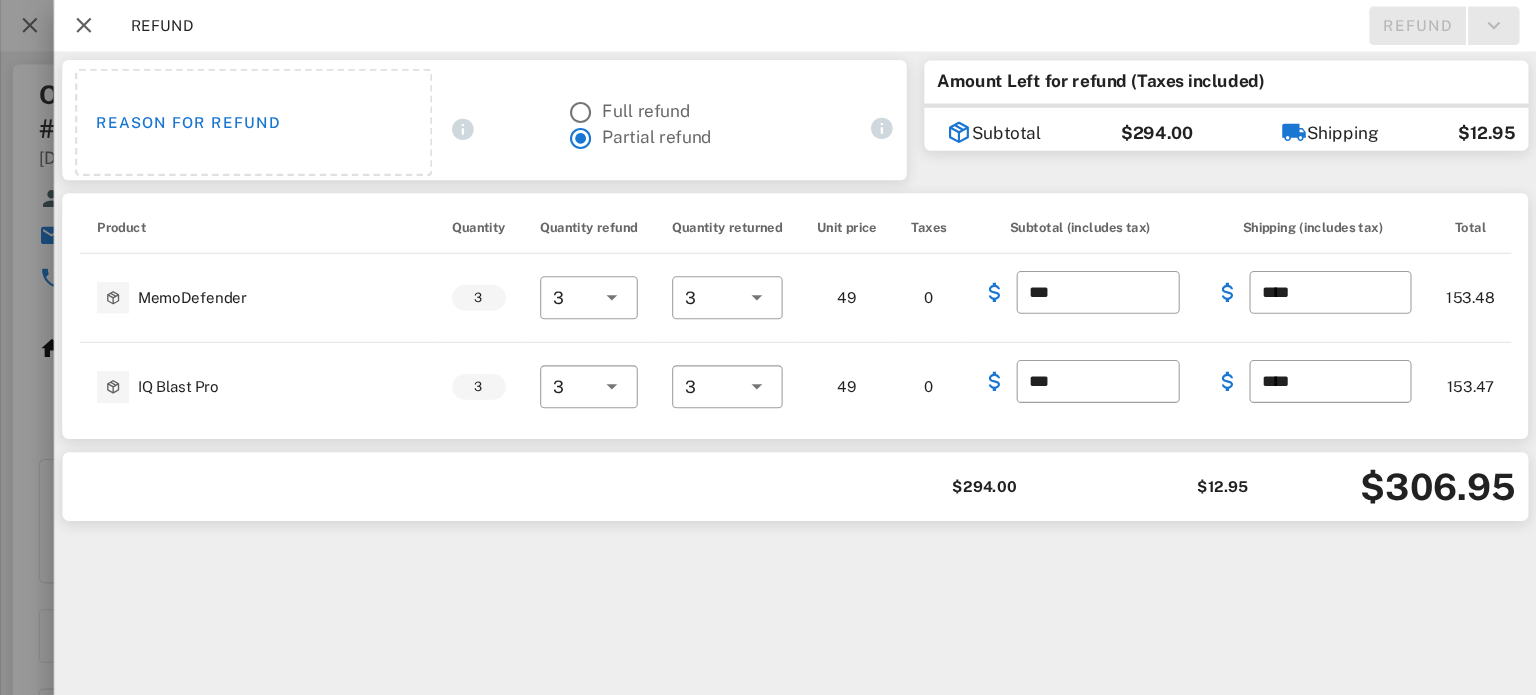 scroll, scrollTop: 0, scrollLeft: 4, axis: horizontal 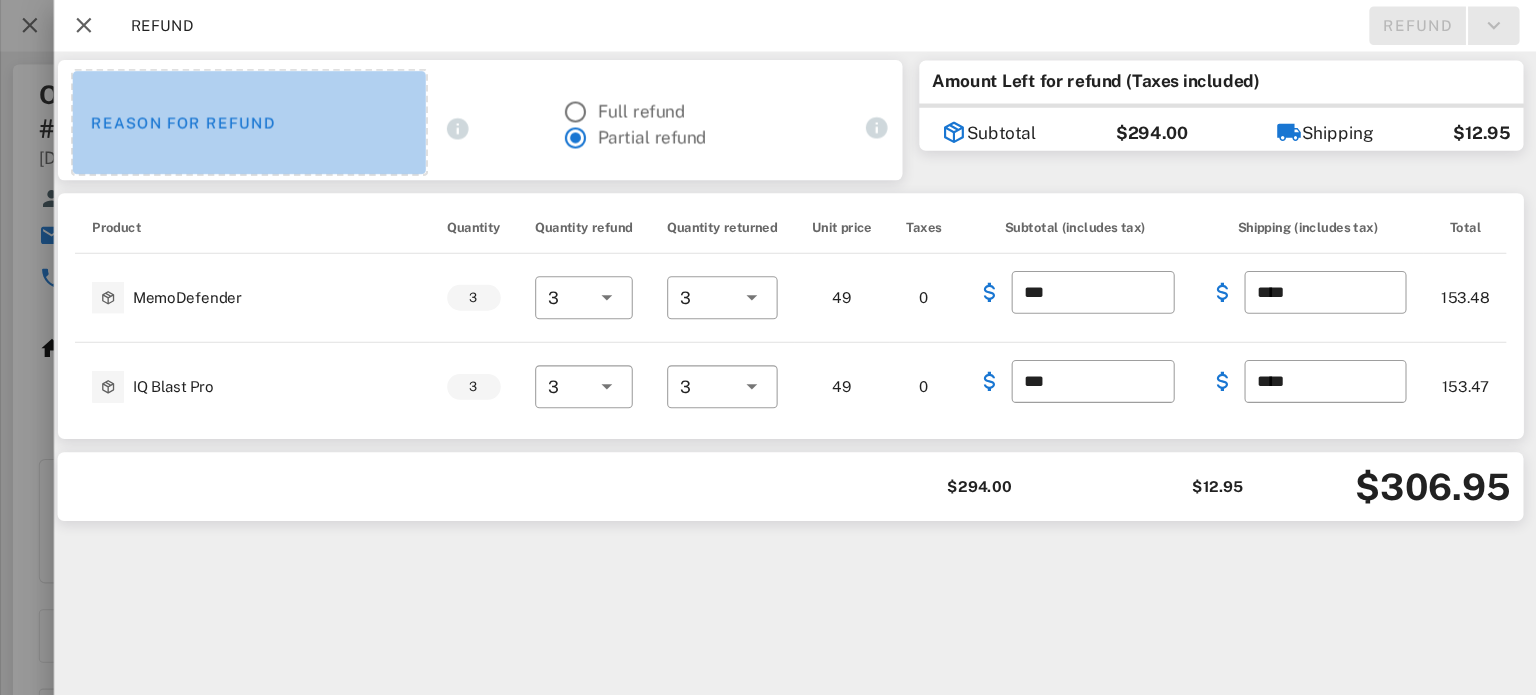 click on "Reason for refund" at bounding box center (336, 114) 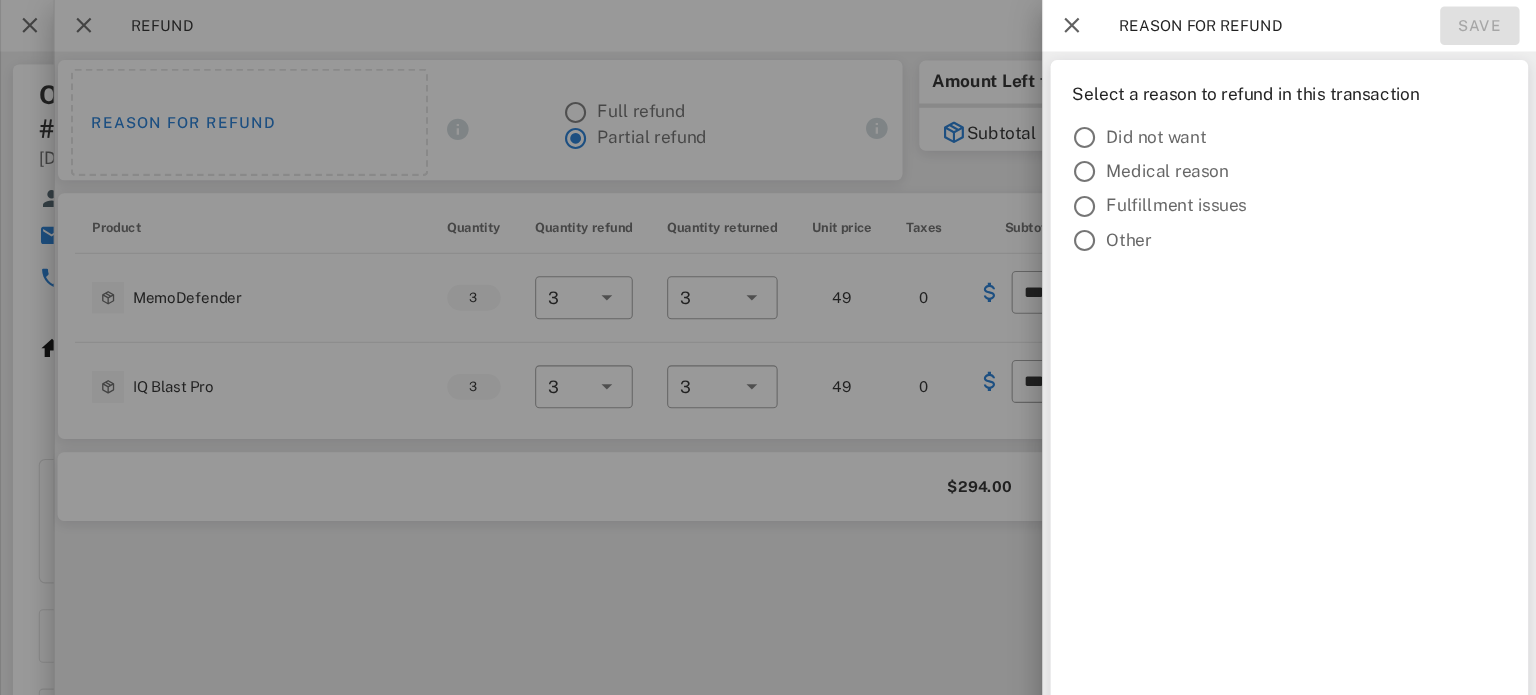 click on "Medical reason" at bounding box center [1321, 160] 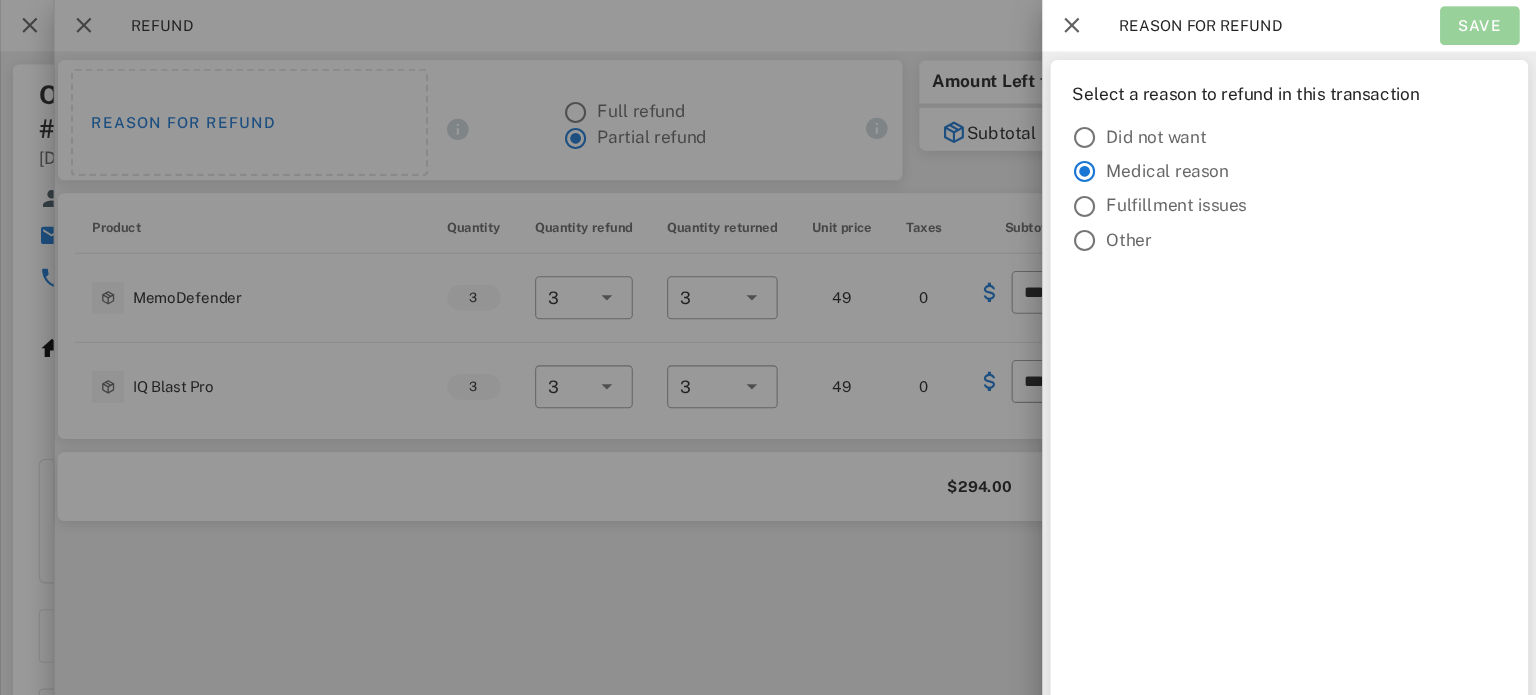 click on "Save" at bounding box center [1483, 24] 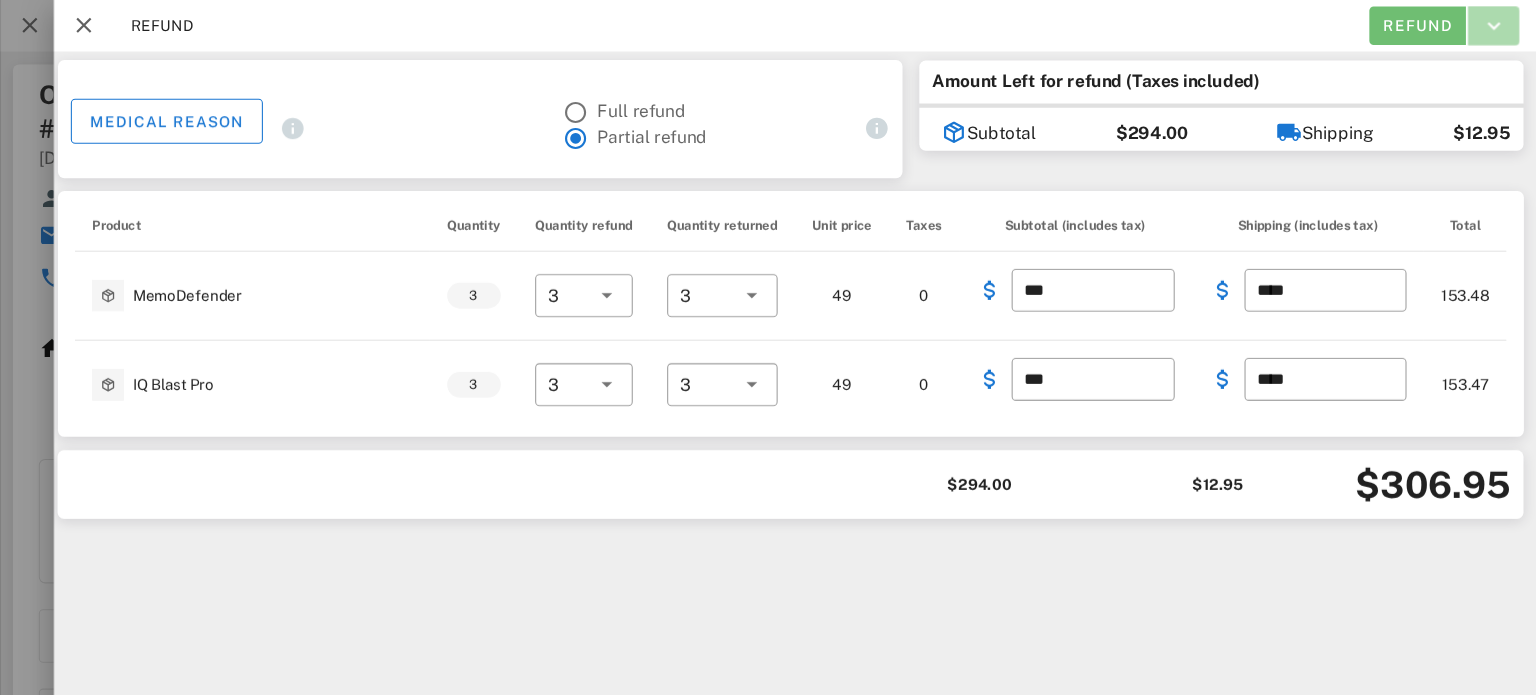 click at bounding box center (1496, 24) 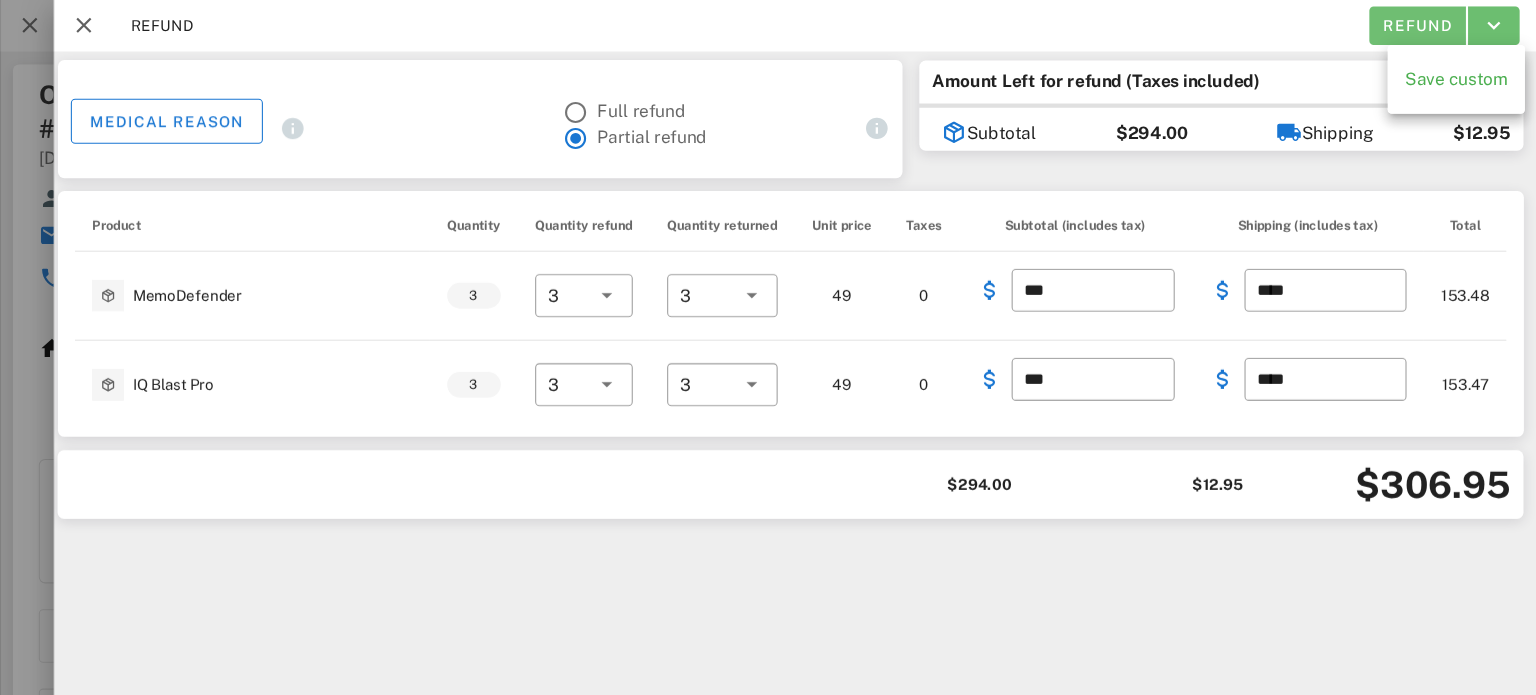 click on "Refund Refund" at bounding box center [845, 24] 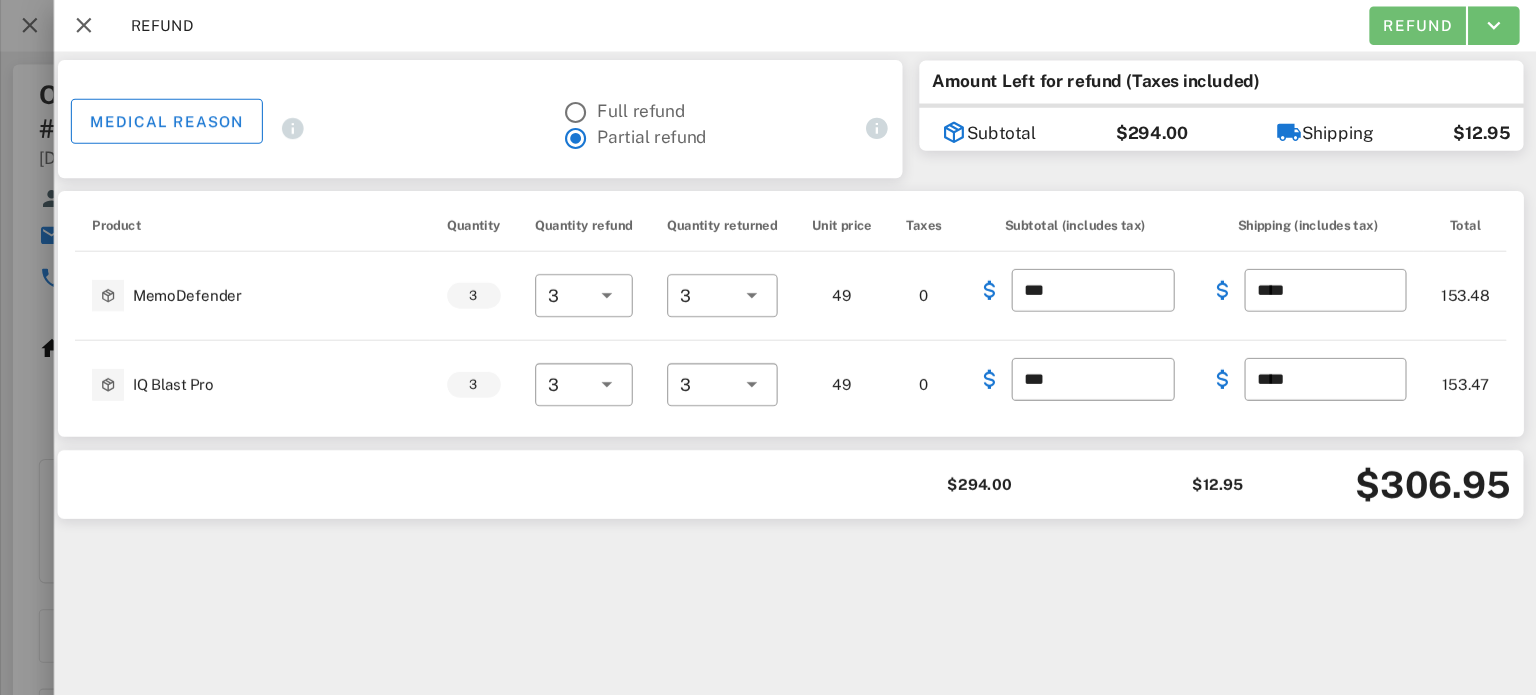 click on "Refund Refund" at bounding box center (845, 24) 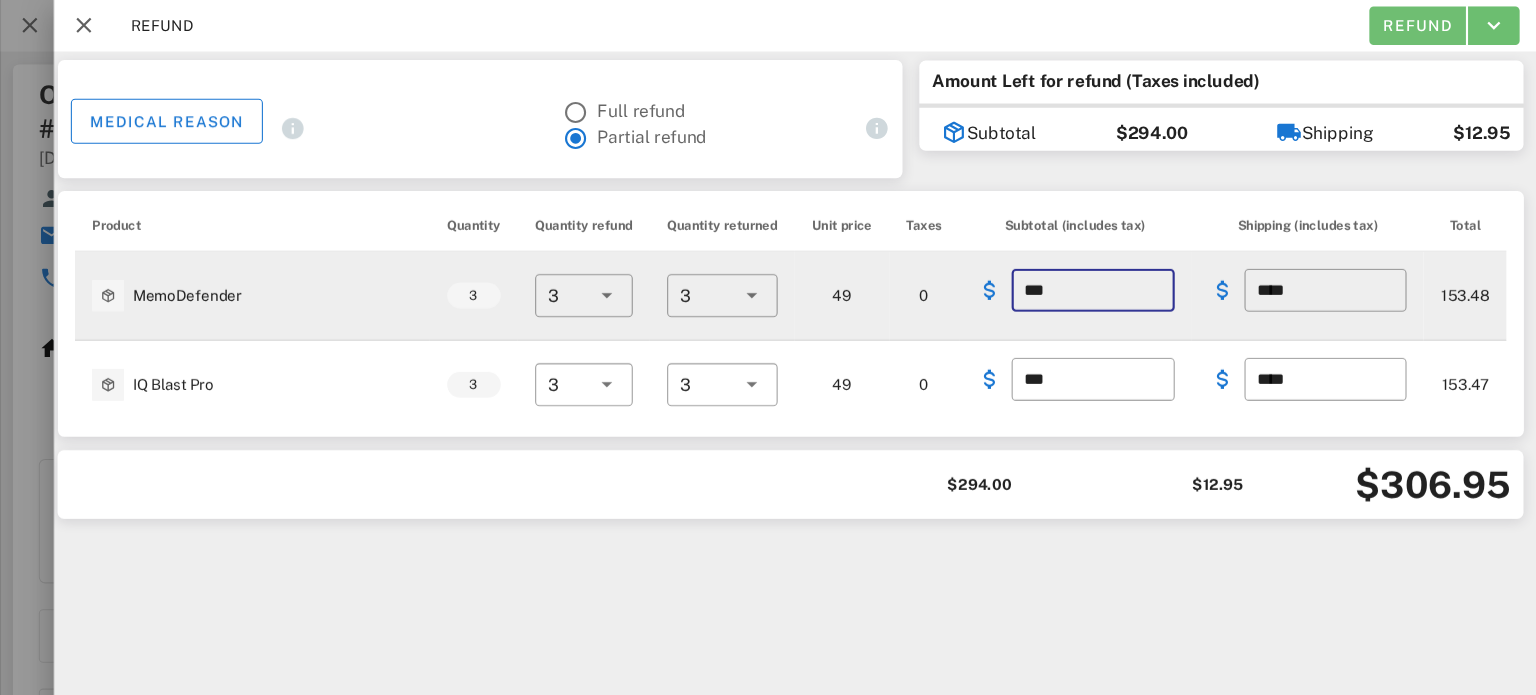 click on "***" at bounding box center [1122, 270] 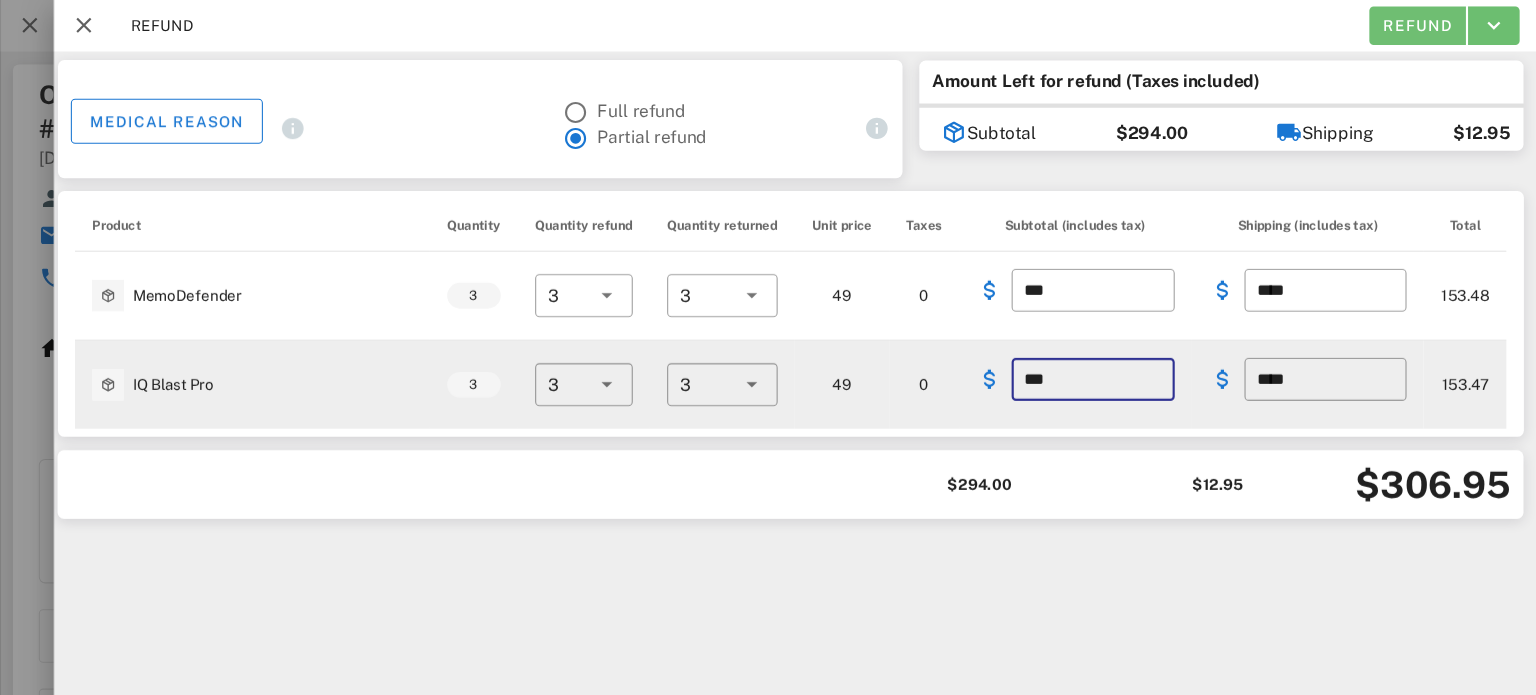 click on "***" at bounding box center (1122, 353) 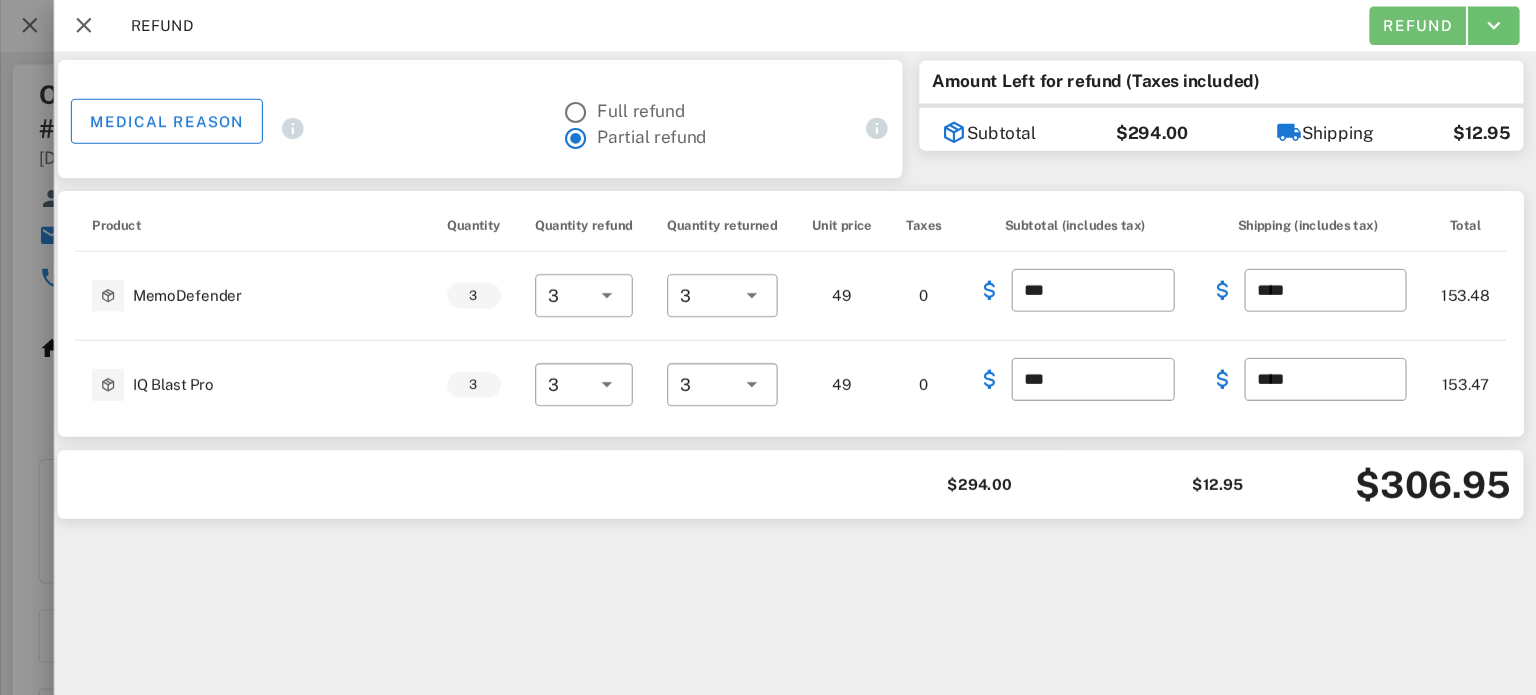 click on "Medical reason  Full refund Partial refund  Amount Left for refund (Taxes included)   Subtotal   $[PRICE]   Shipping   $[PRICE]  Product Quantity Quantity refund Quantity returned Unit price Taxes Subtotal (includes tax) Shipping (includes tax) Total  MemoDefender  3 ​ 3 ​ 3 49 0 ​ *** ​ **** $[PRICE]  IQ Blast Pro  3 ​ 3 ​ 3 49 0 ​ *** ​ **** $[PRICE]  $[PRICE]   $[PRICE]   $[PRICE]" at bounding box center [845, 371] 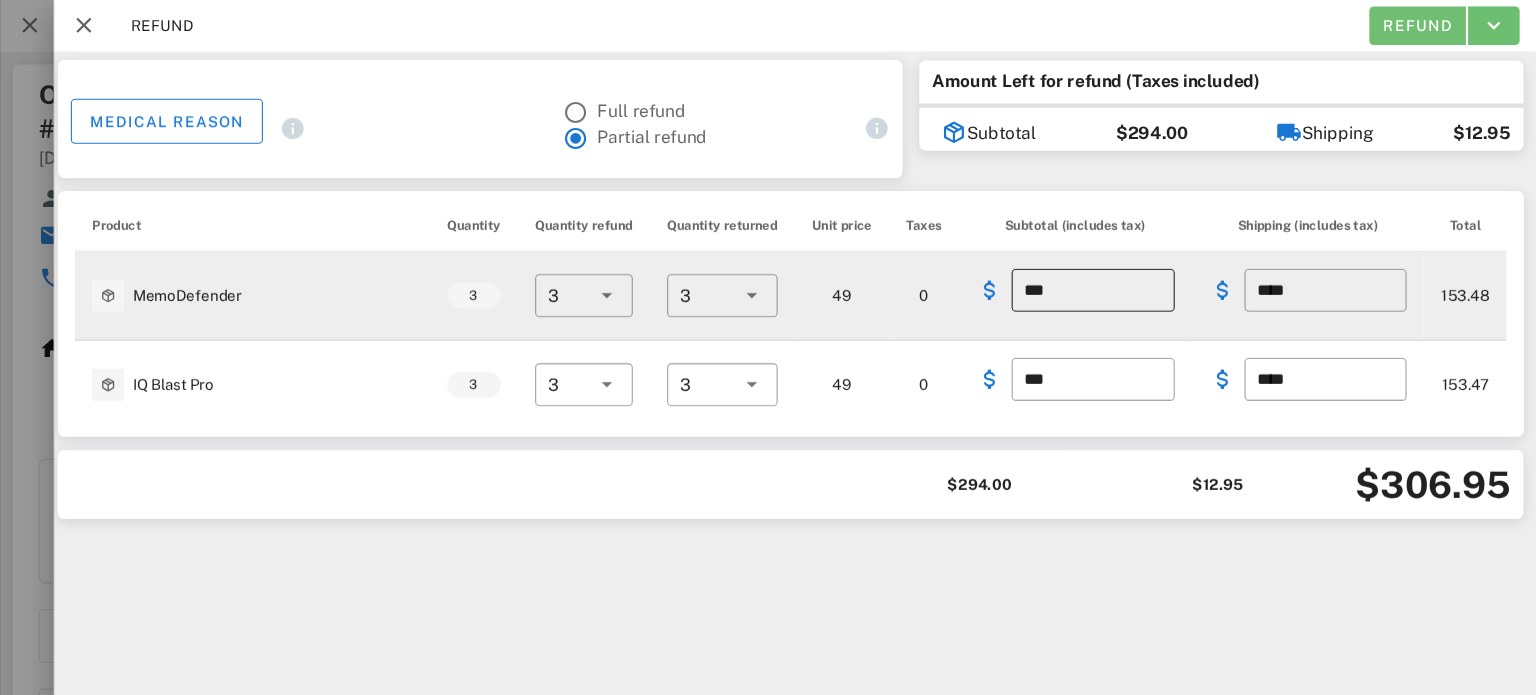 click on "***" at bounding box center [1122, 270] 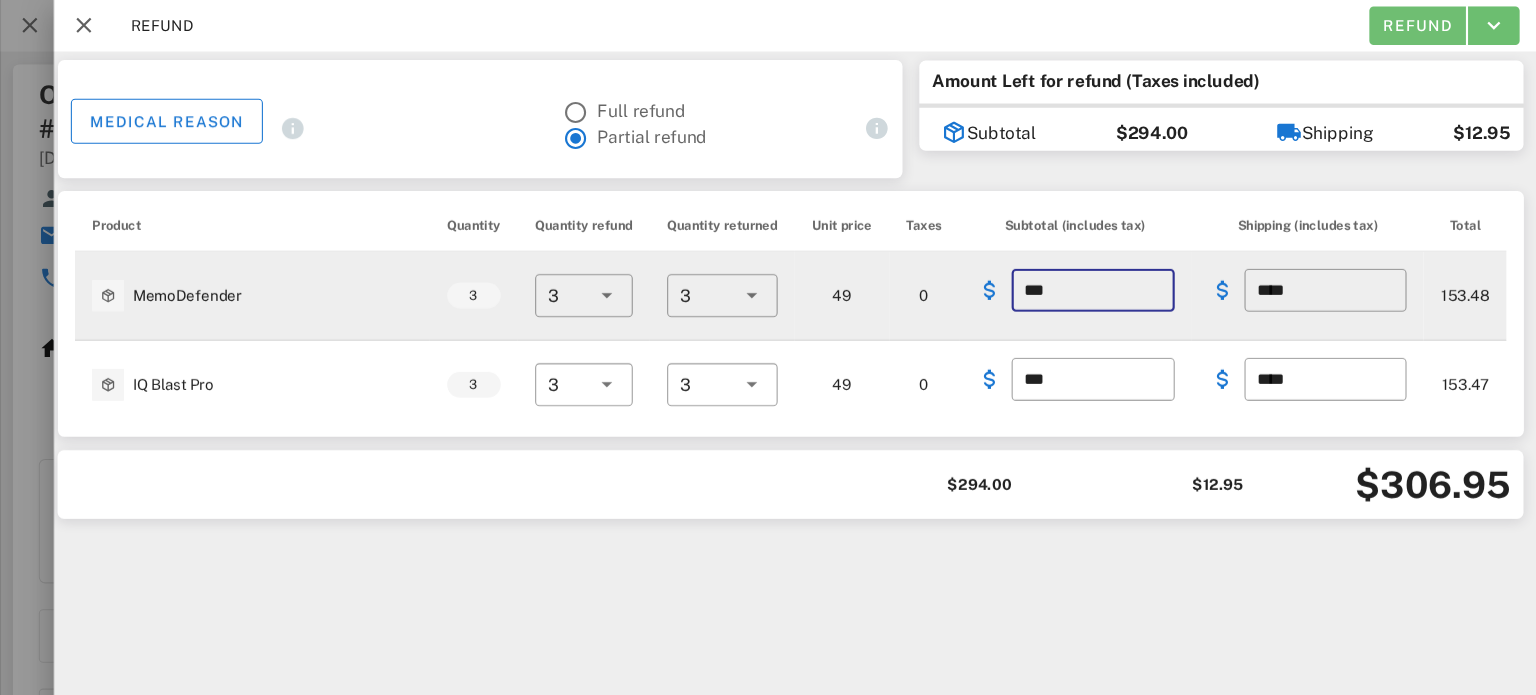 click on "***" at bounding box center (1122, 270) 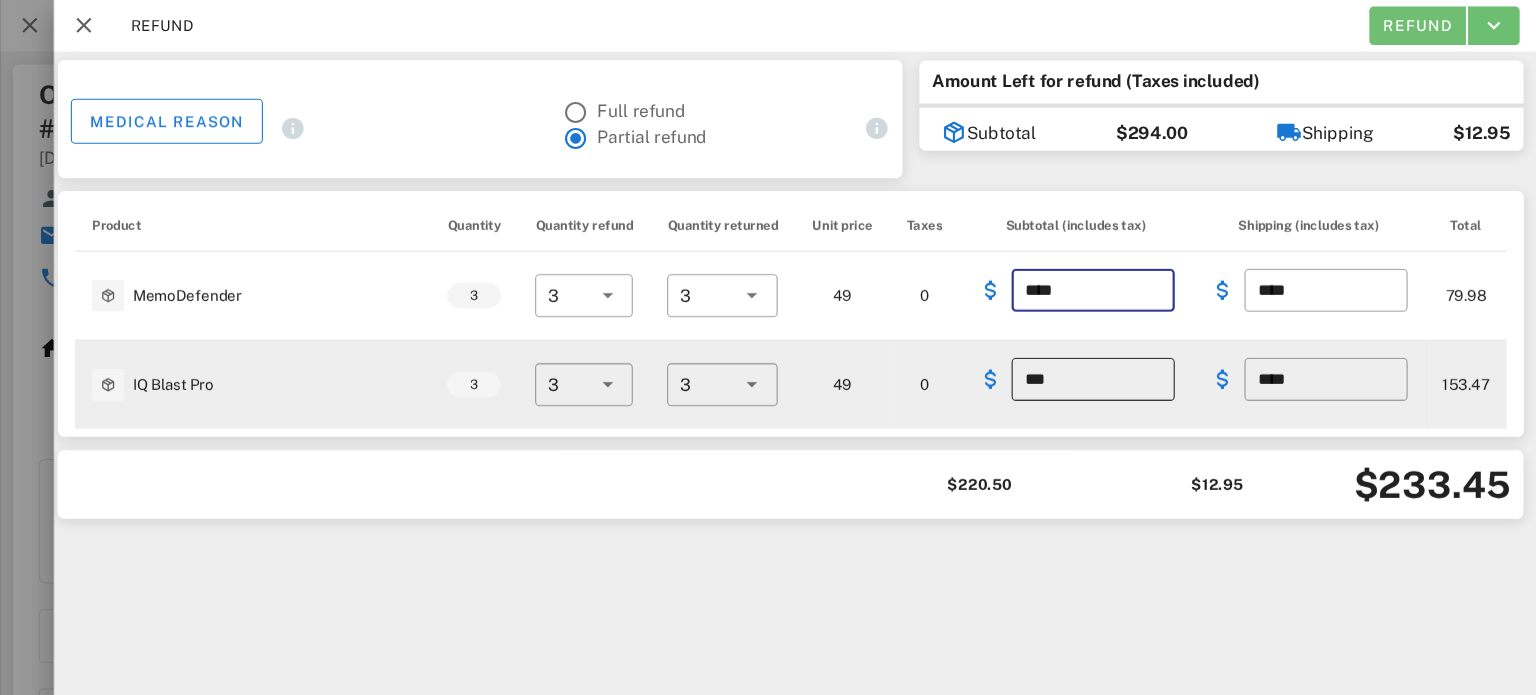 type on "****" 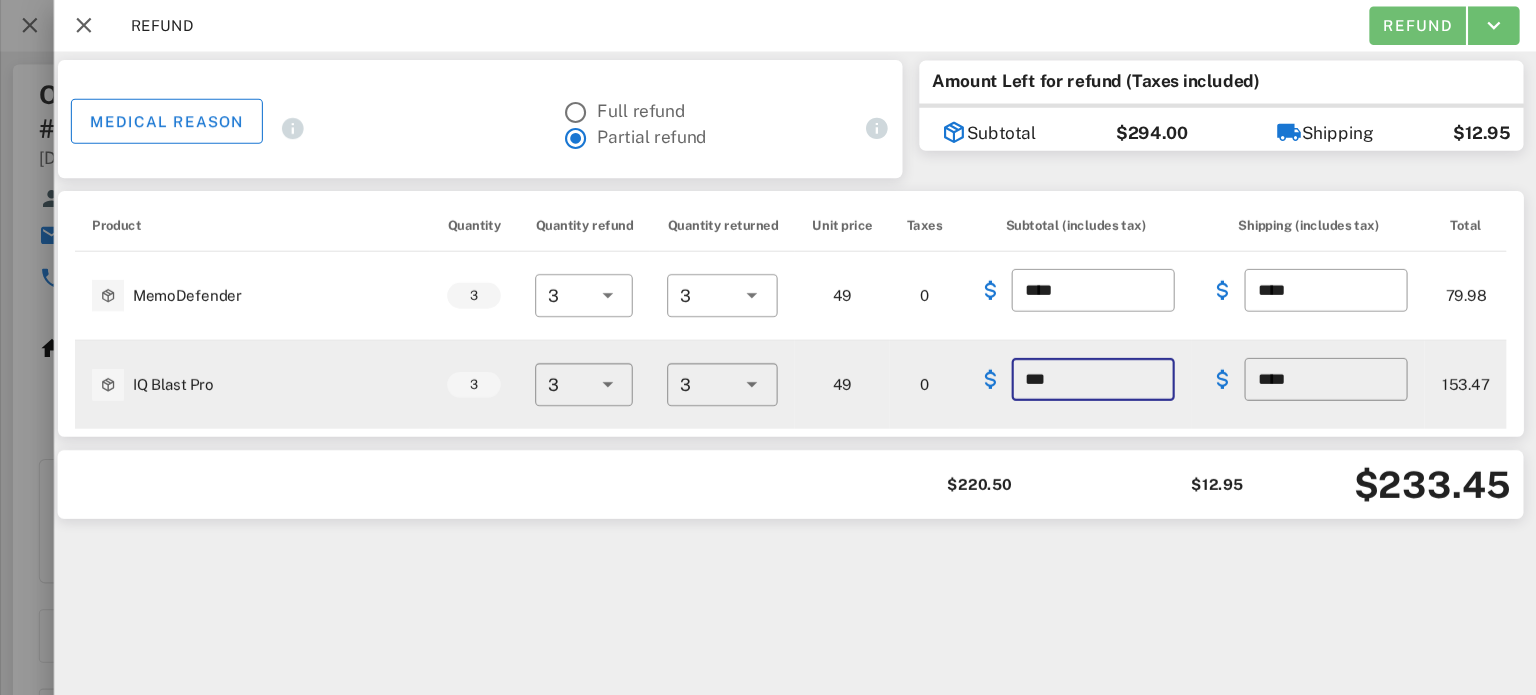 click on "***" at bounding box center [1123, 353] 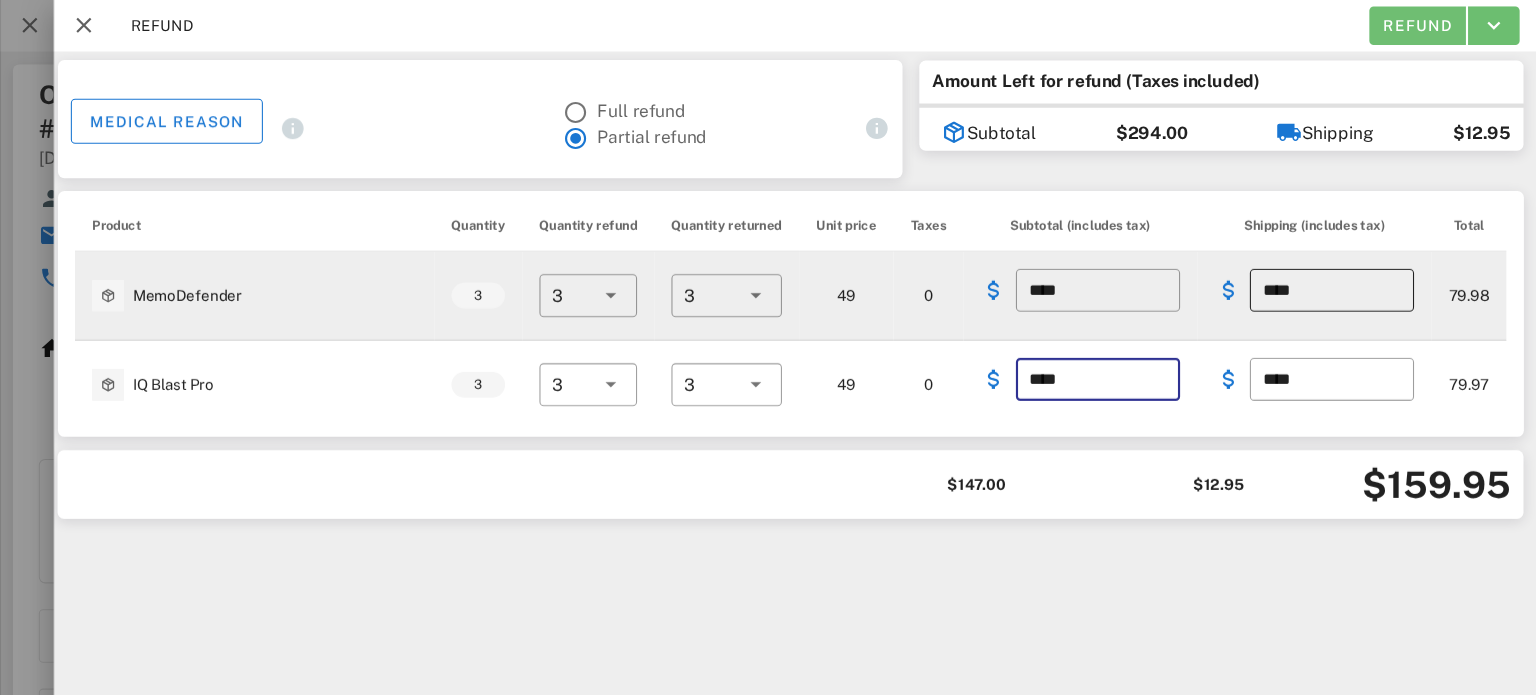 type on "****" 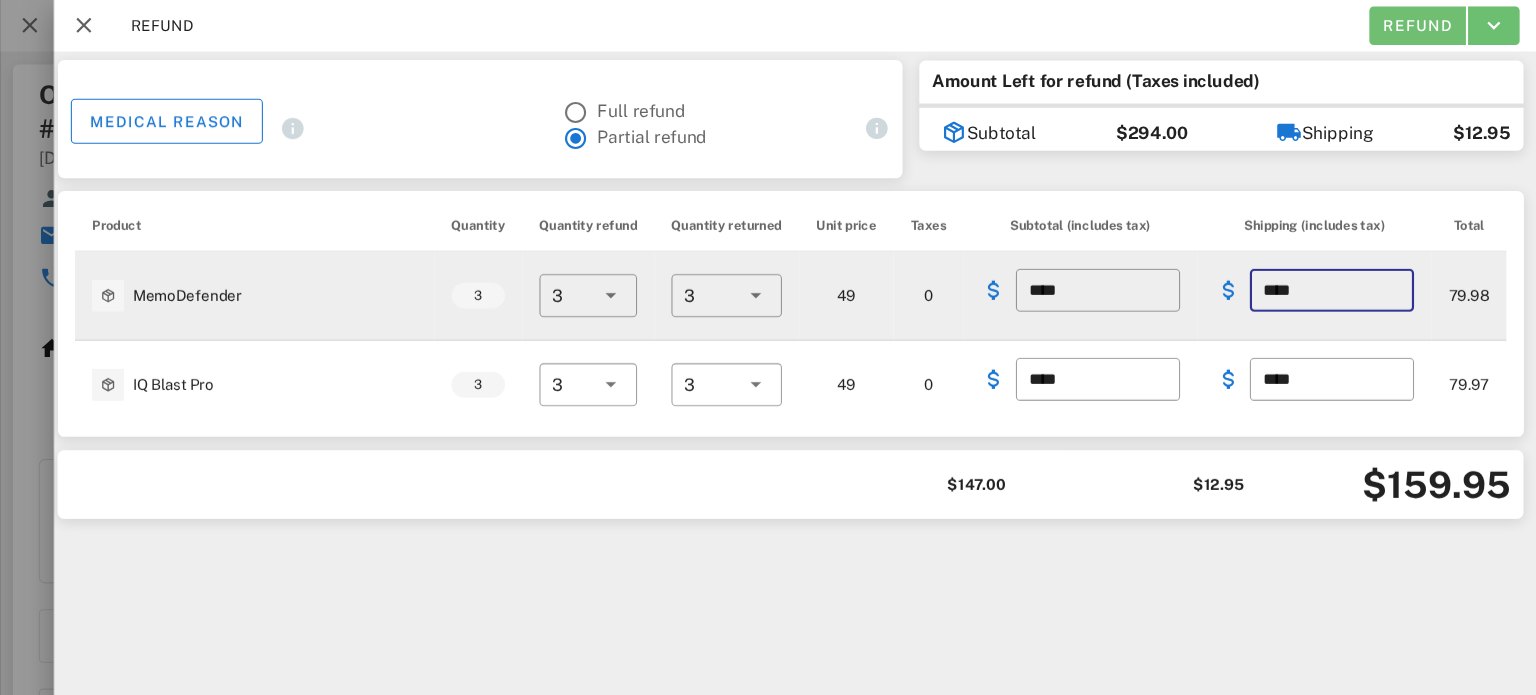 click on "****" at bounding box center (1345, 270) 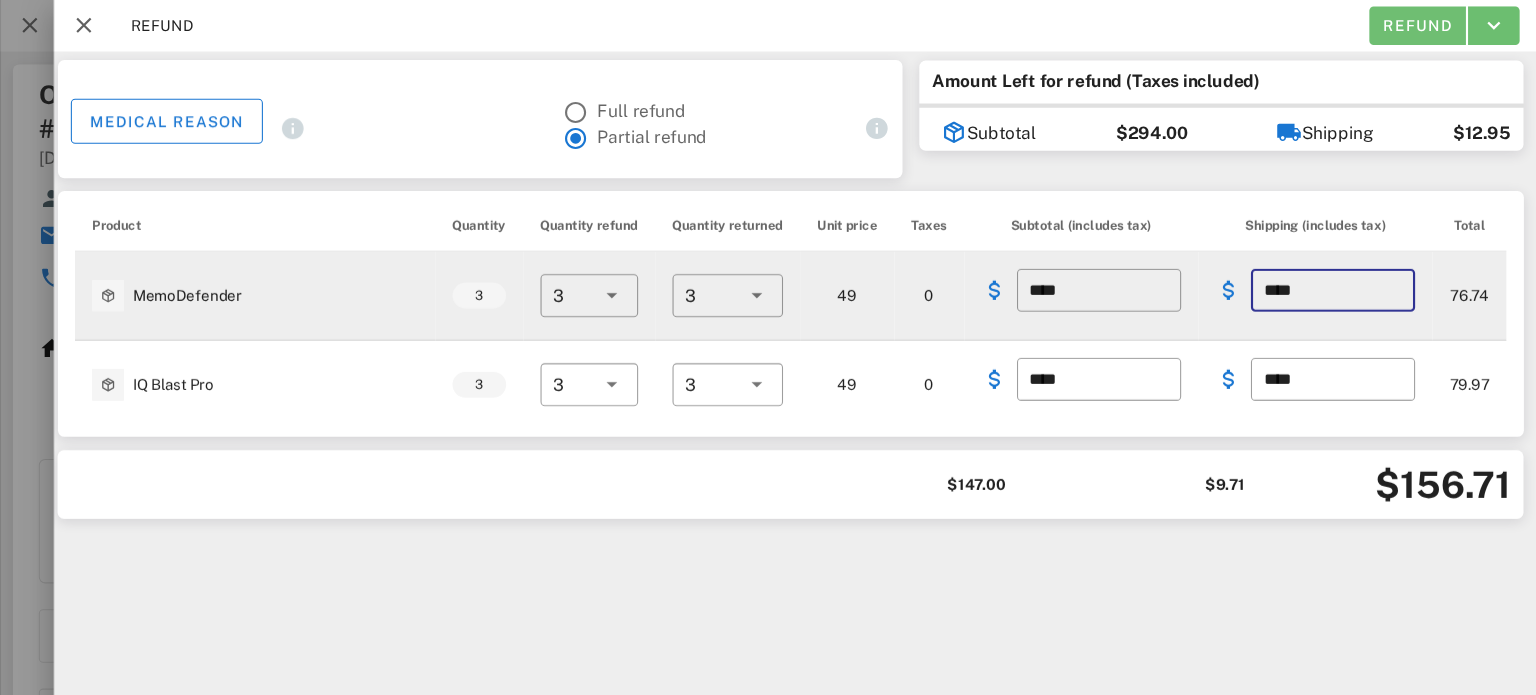 type on "****" 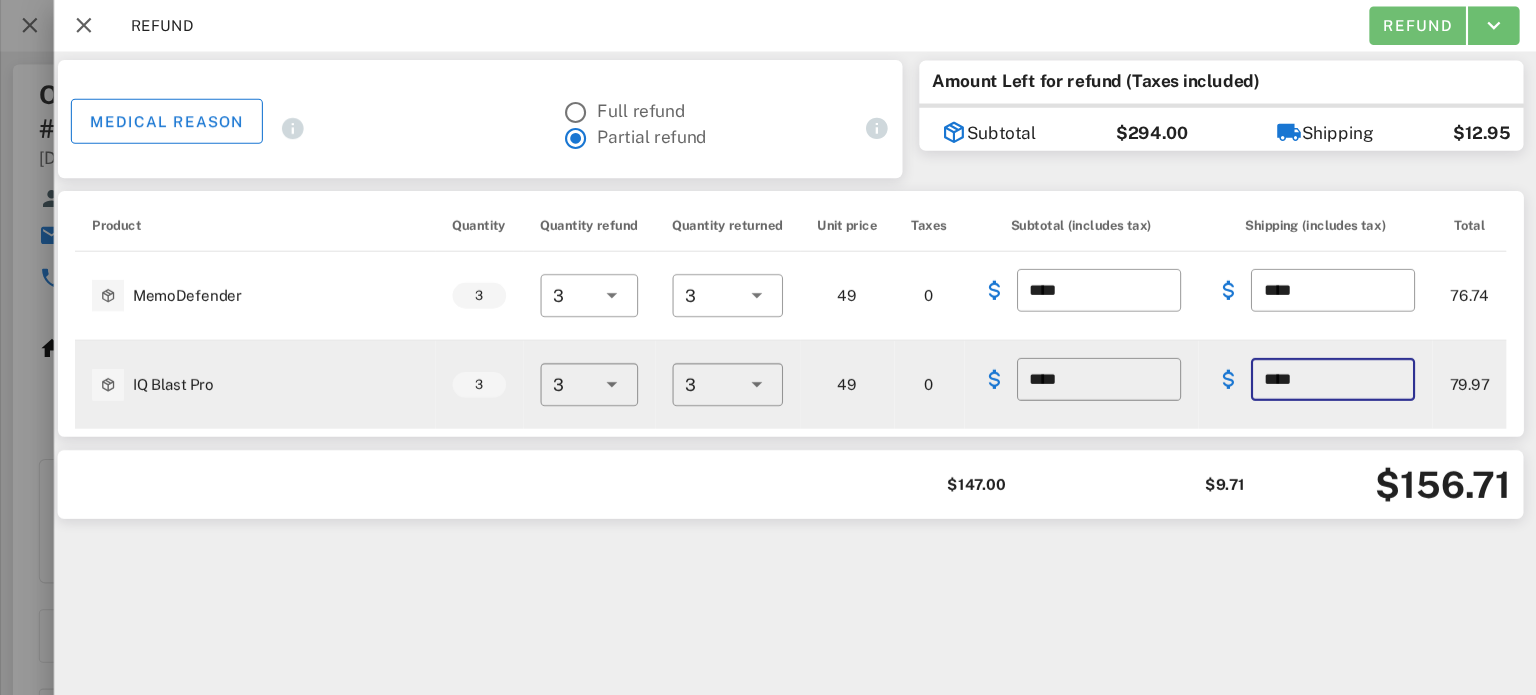 click on "****" at bounding box center (1346, 353) 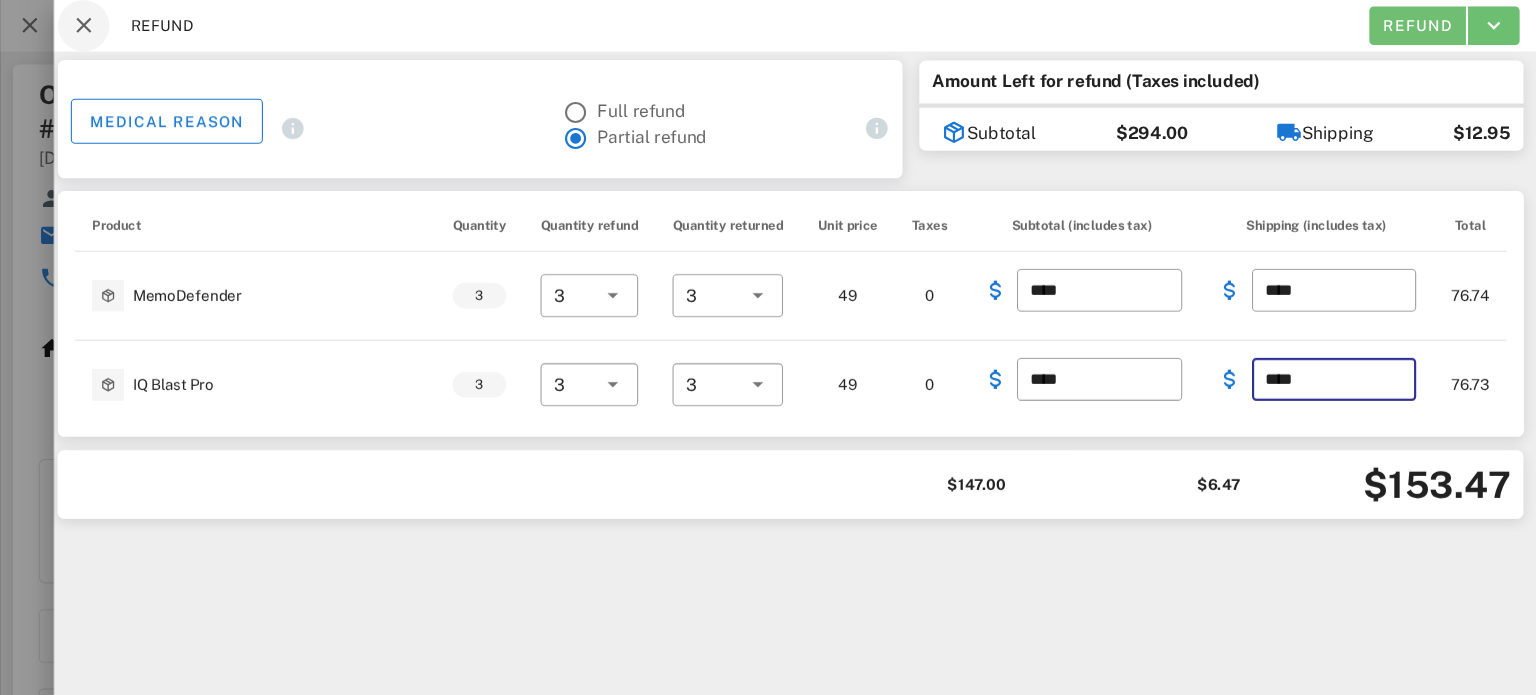 type on "****" 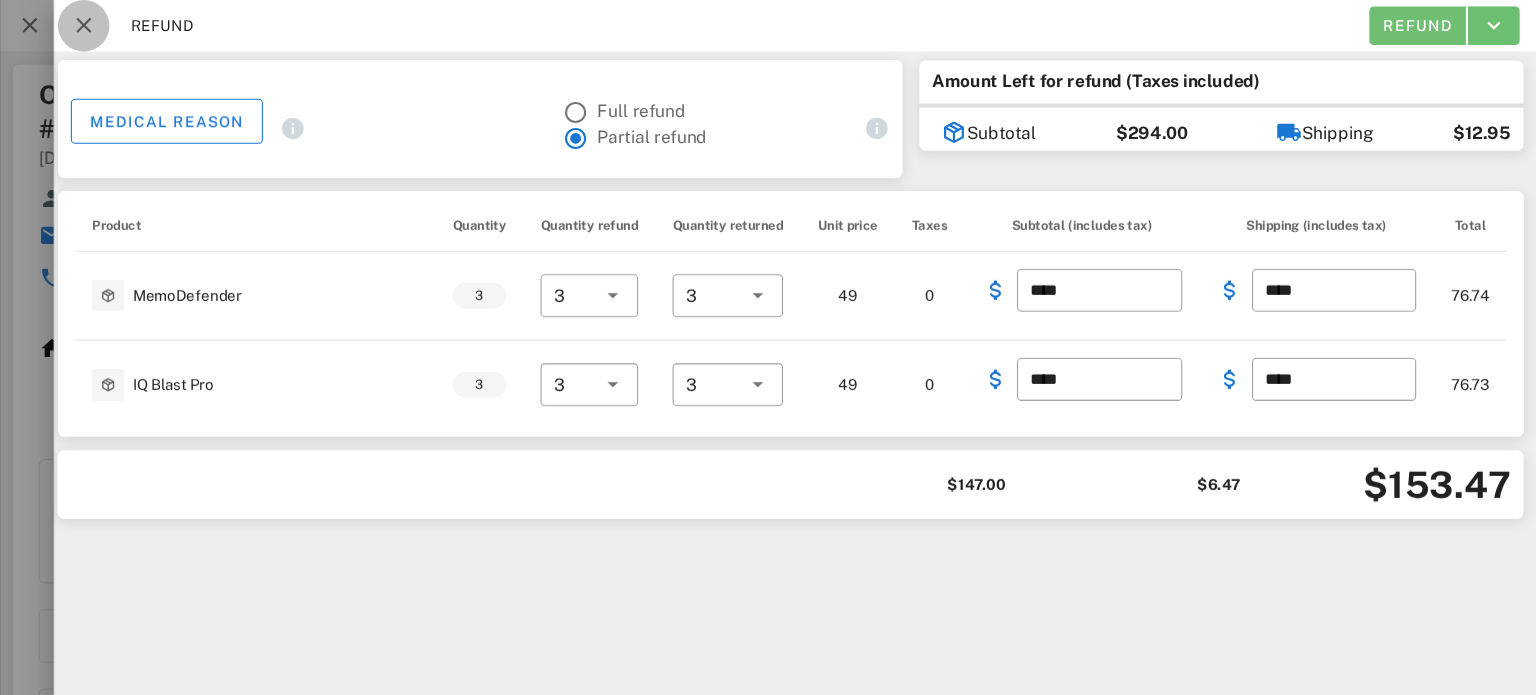 click at bounding box center [182, 24] 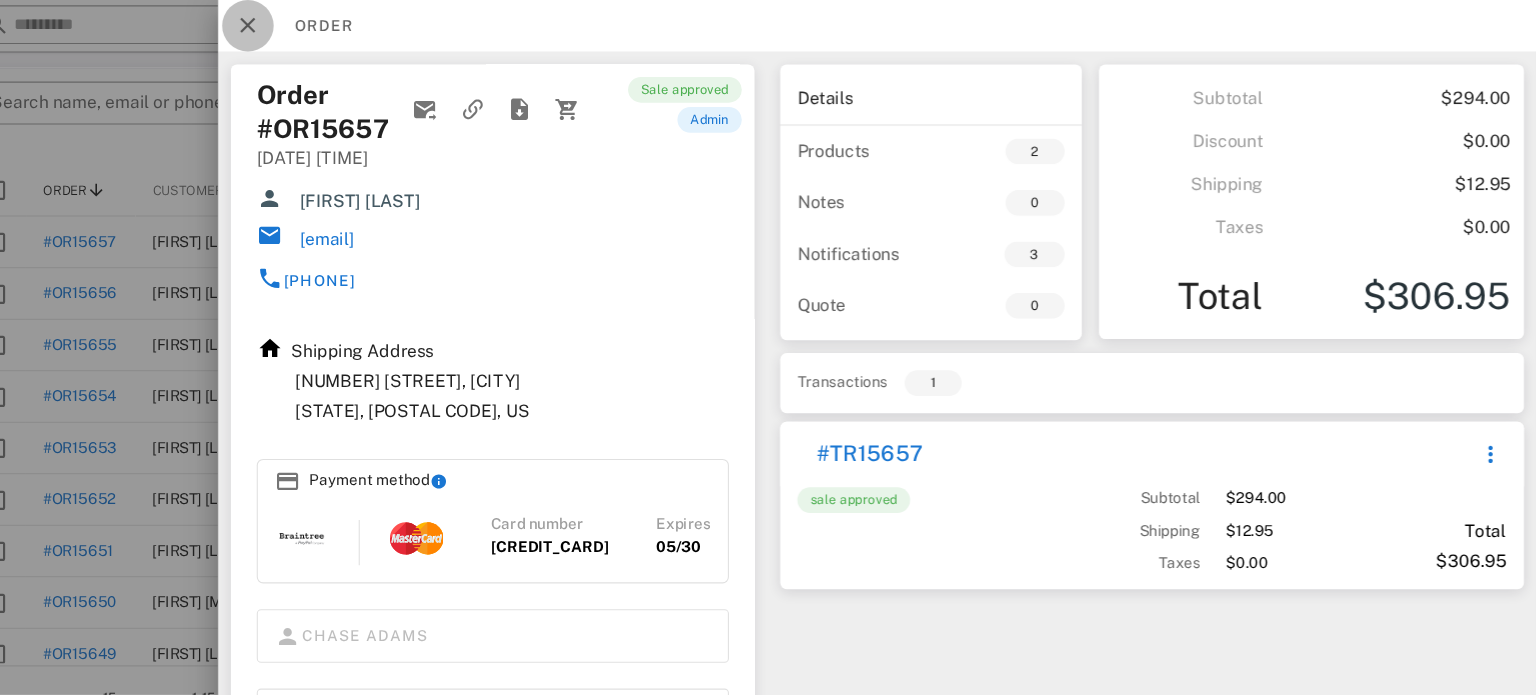 click at bounding box center (335, 24) 